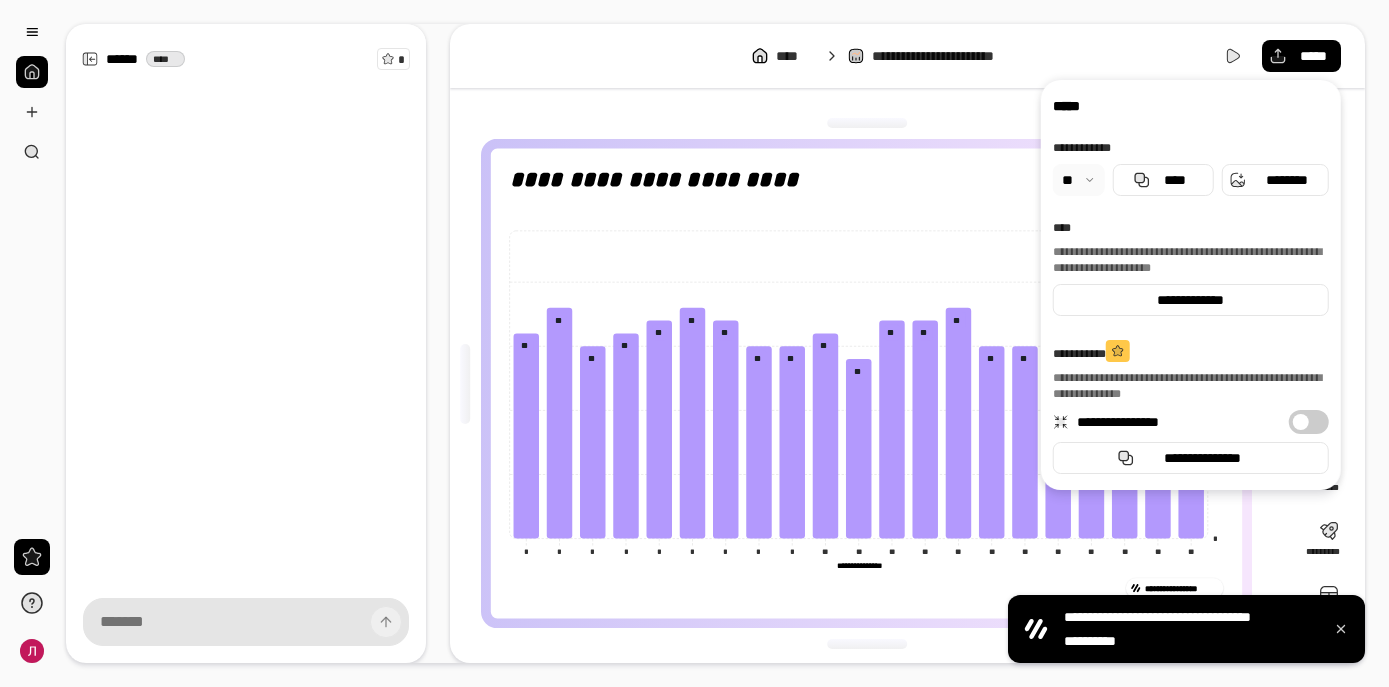 scroll, scrollTop: 0, scrollLeft: 0, axis: both 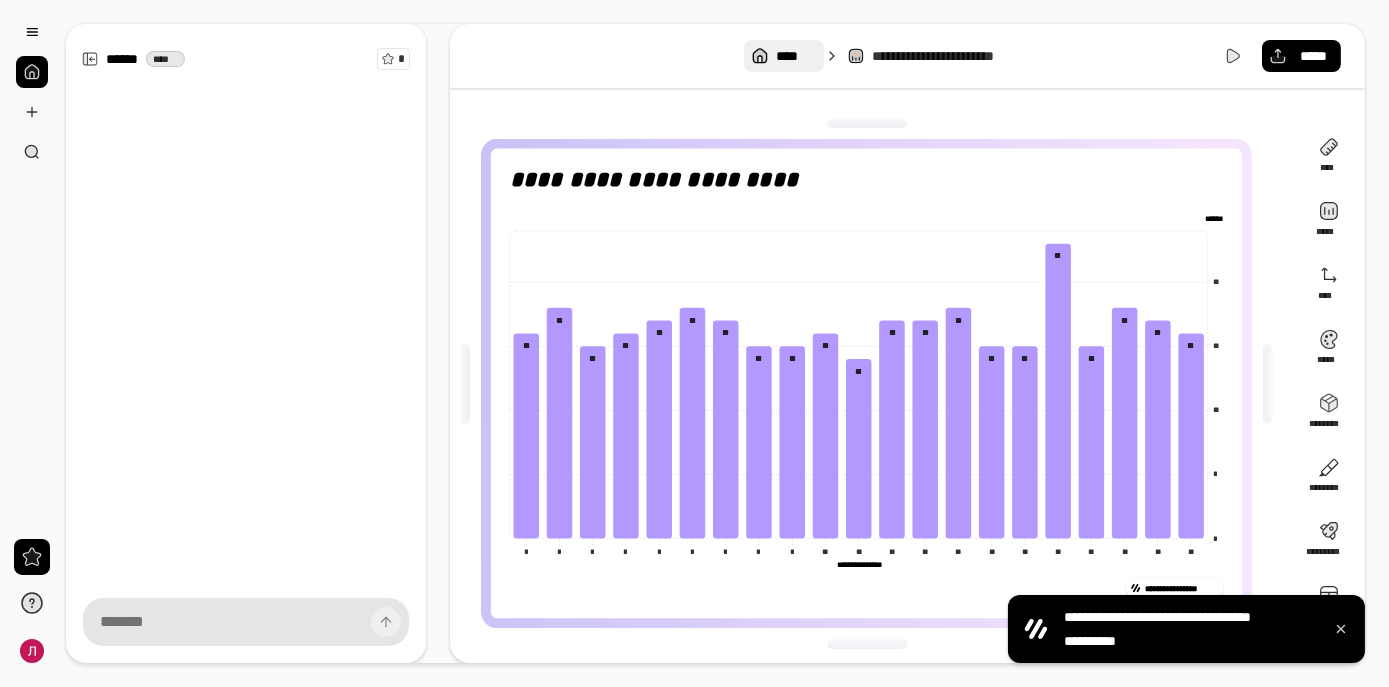 click 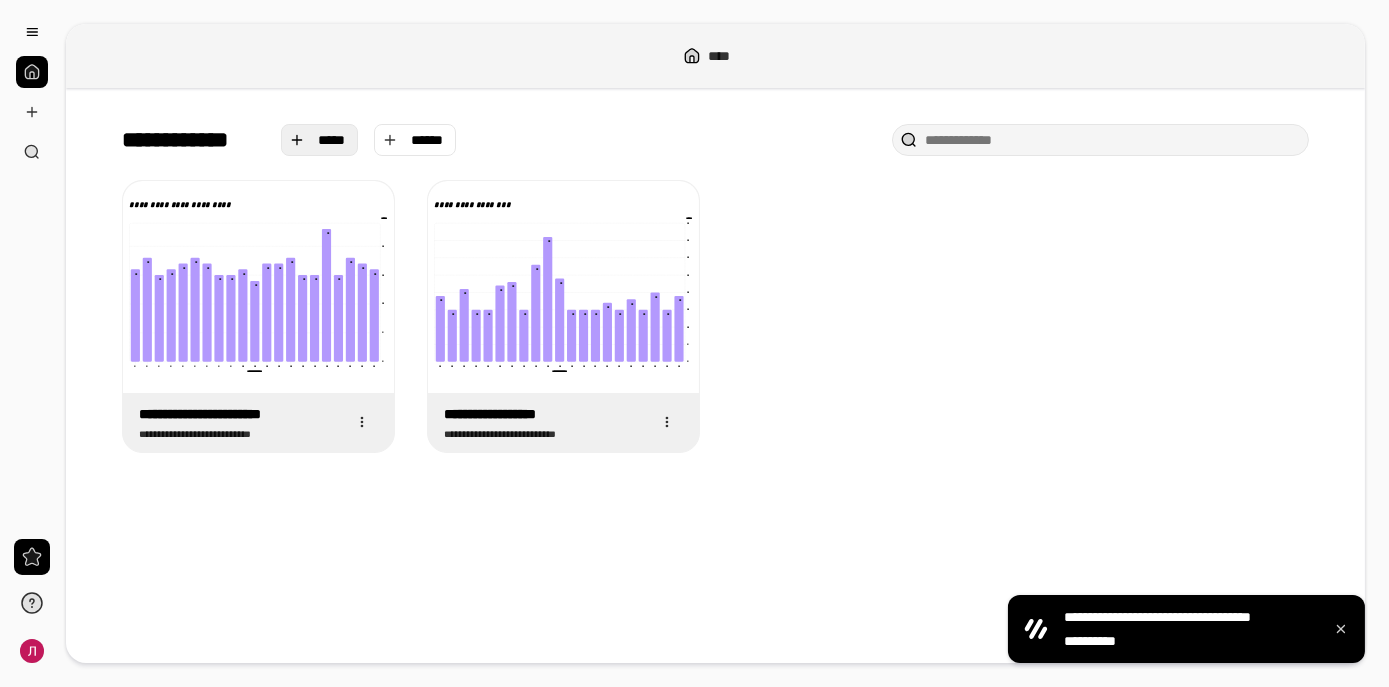 click on "*****" at bounding box center [320, 140] 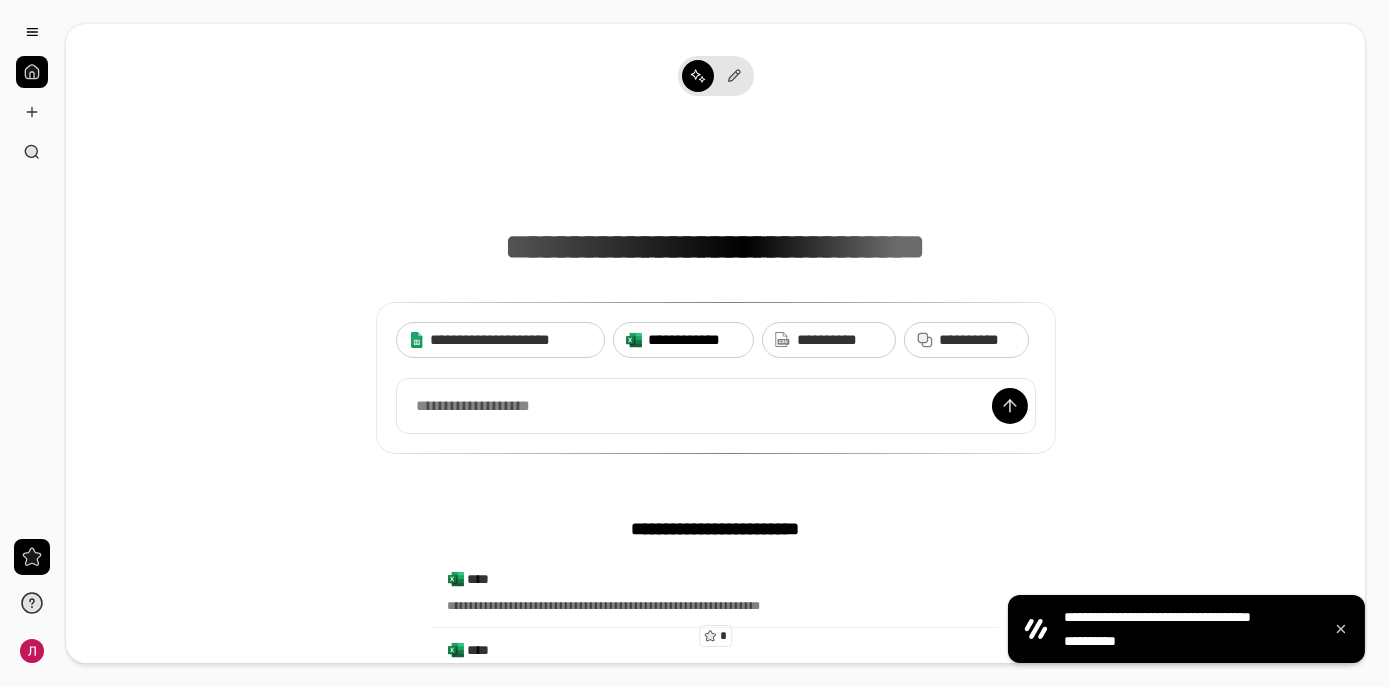 click on "**********" at bounding box center (694, 340) 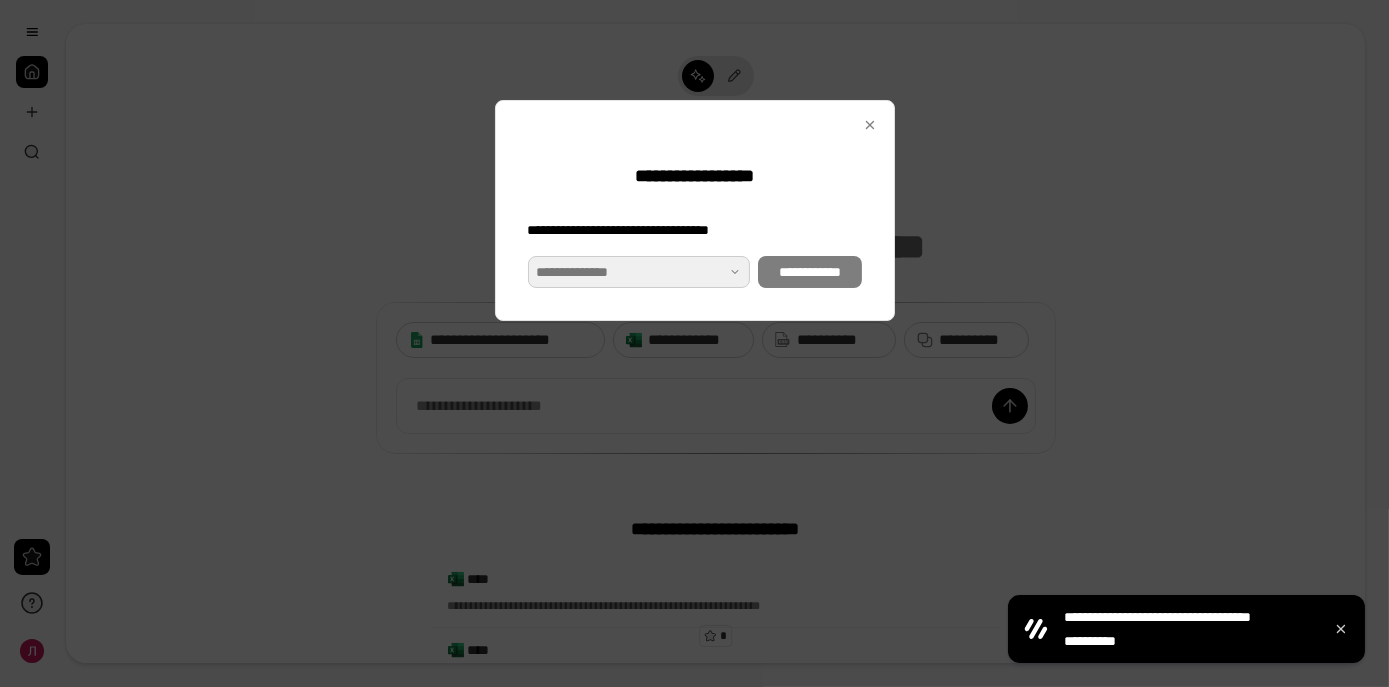 click at bounding box center (639, 272) 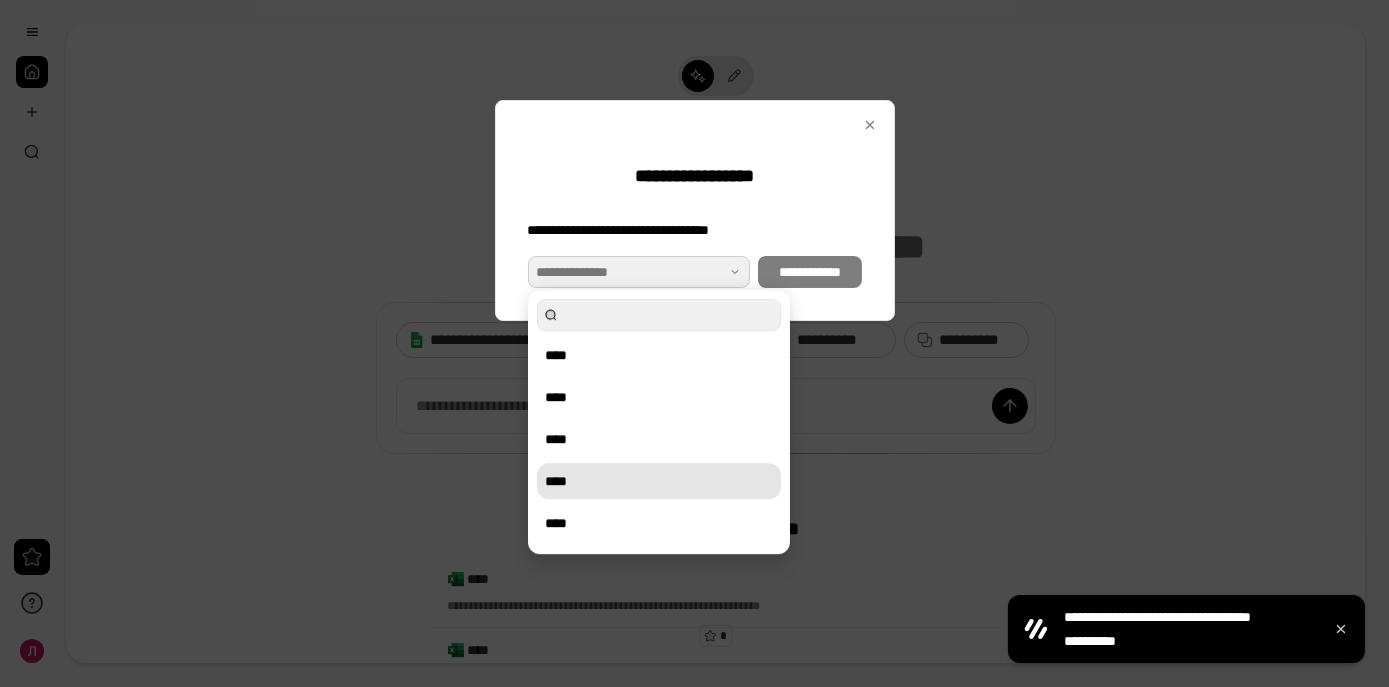 click on "****" at bounding box center [659, 481] 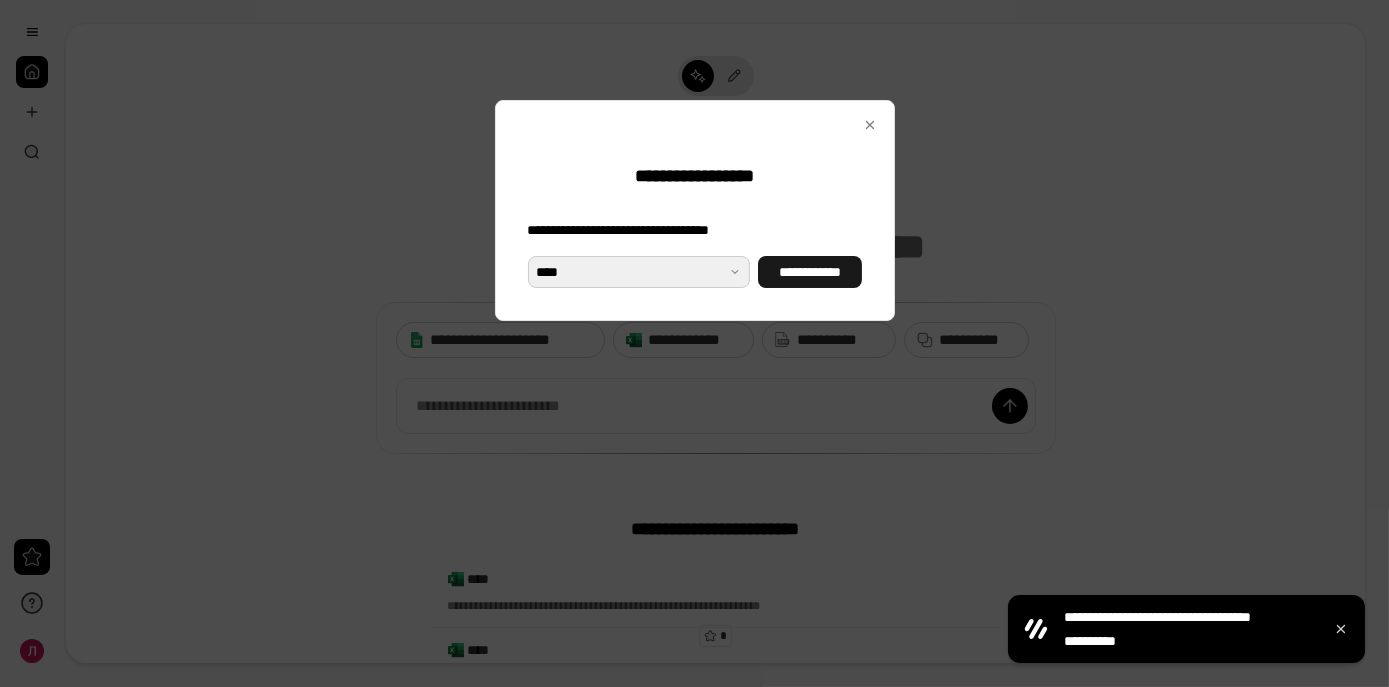 click on "**********" at bounding box center [809, 272] 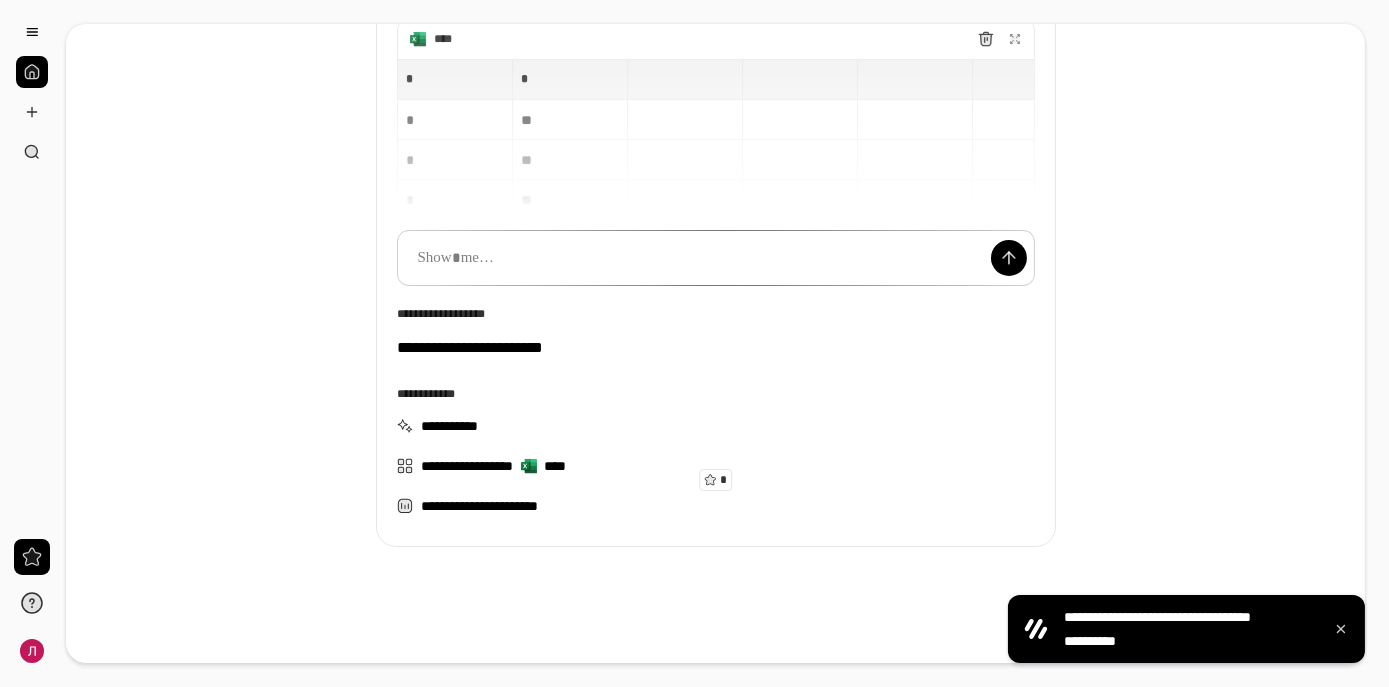 scroll, scrollTop: 159, scrollLeft: 0, axis: vertical 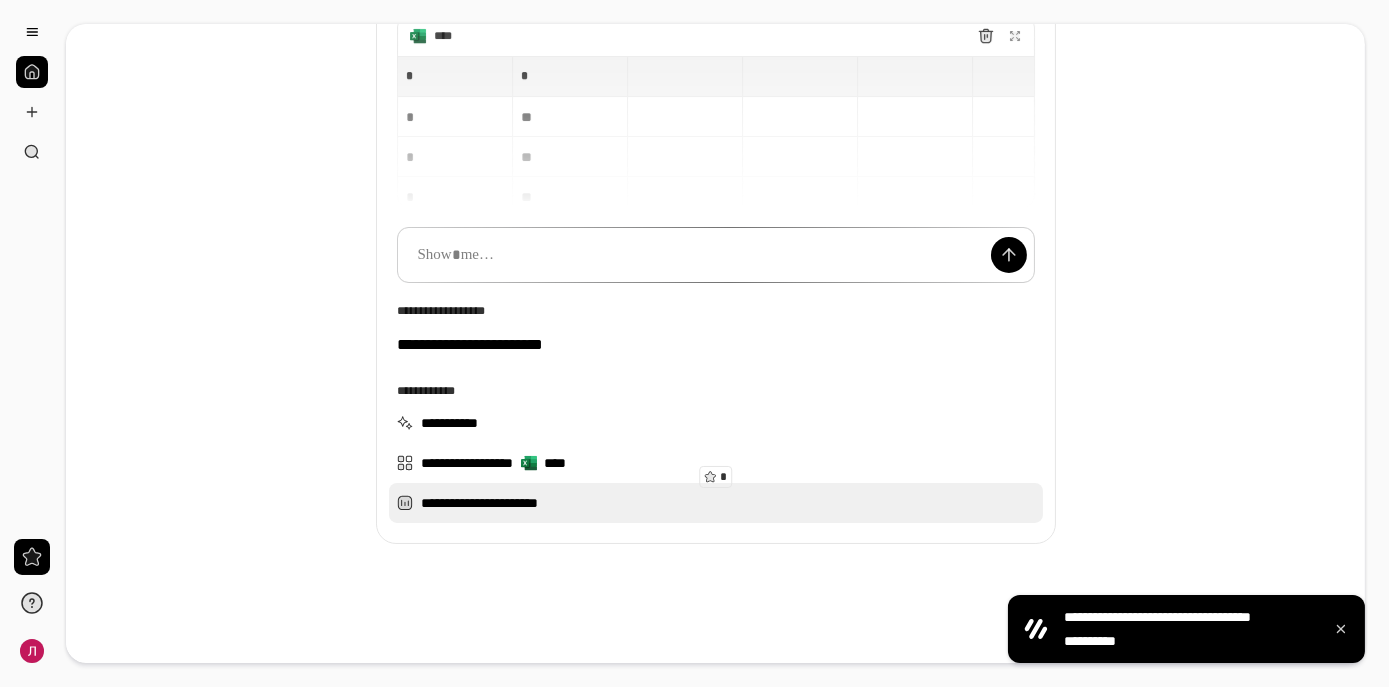 click on "[PHONE]" at bounding box center [716, 503] 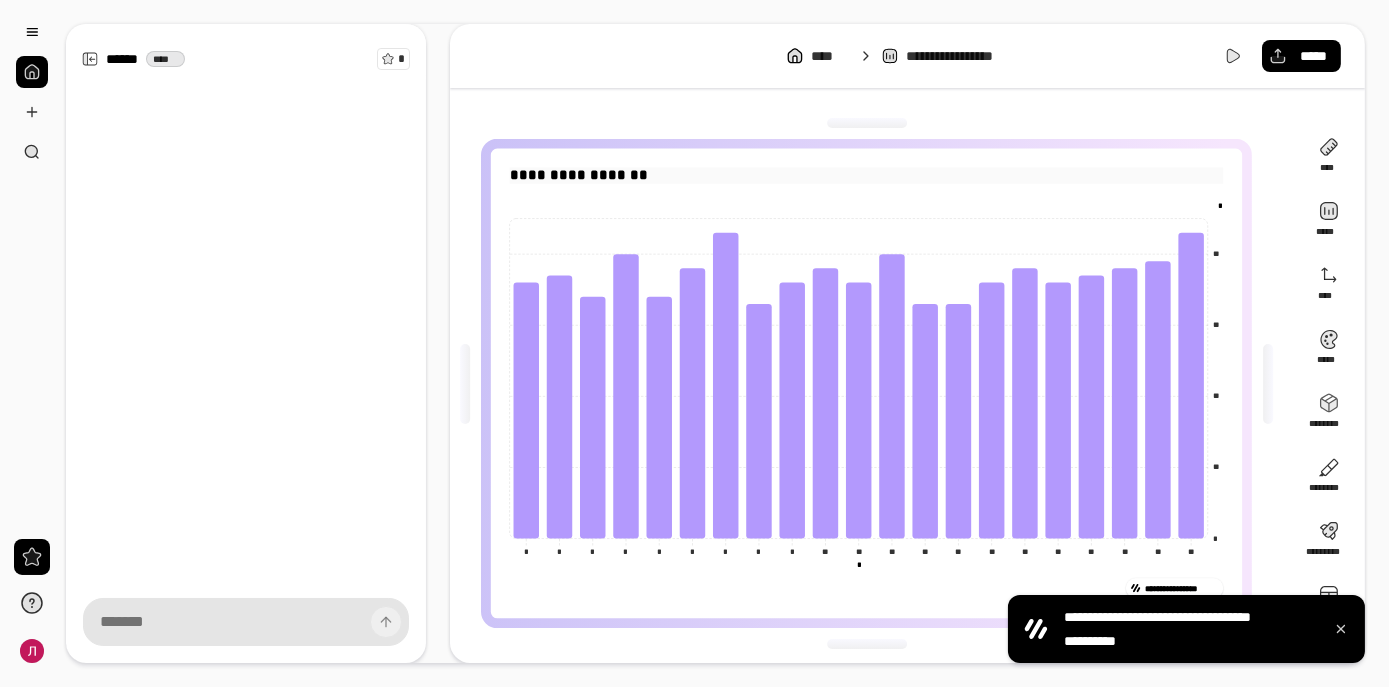 click on "**********" at bounding box center (867, 175) 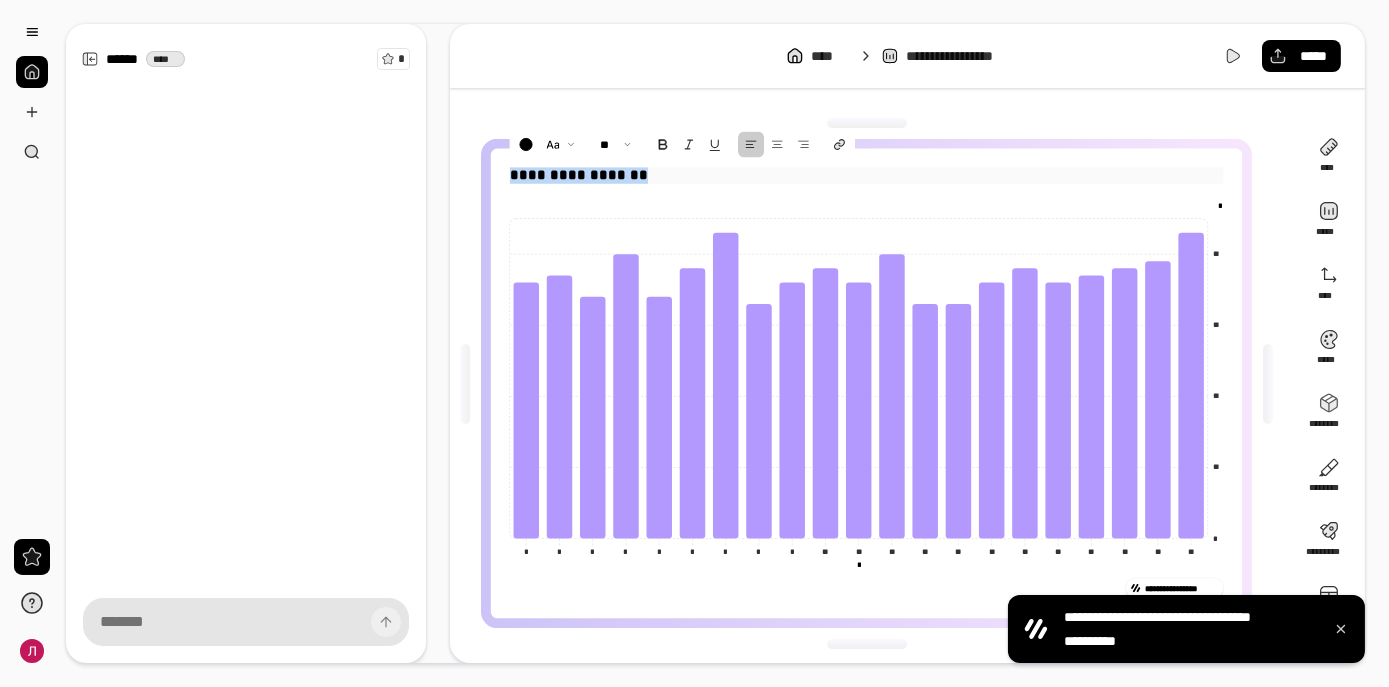drag, startPoint x: 512, startPoint y: 174, endPoint x: 655, endPoint y: 183, distance: 143.28294 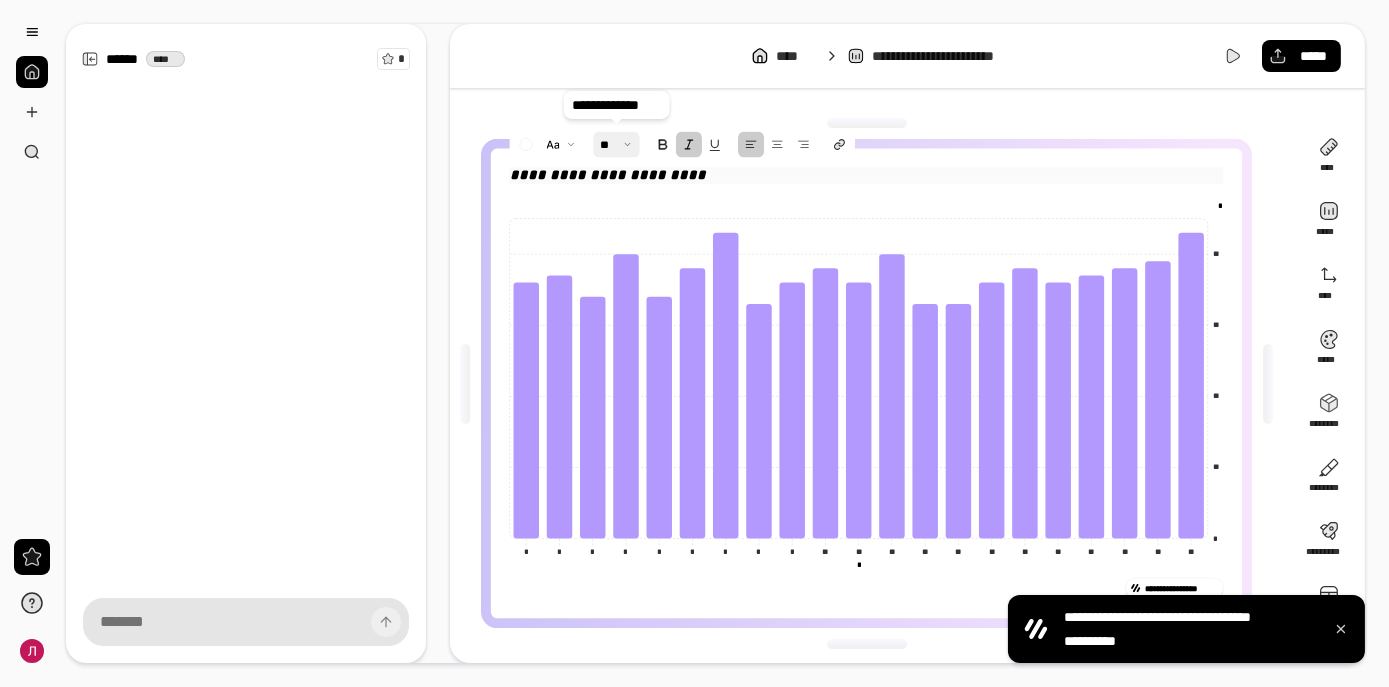 click at bounding box center (616, 144) 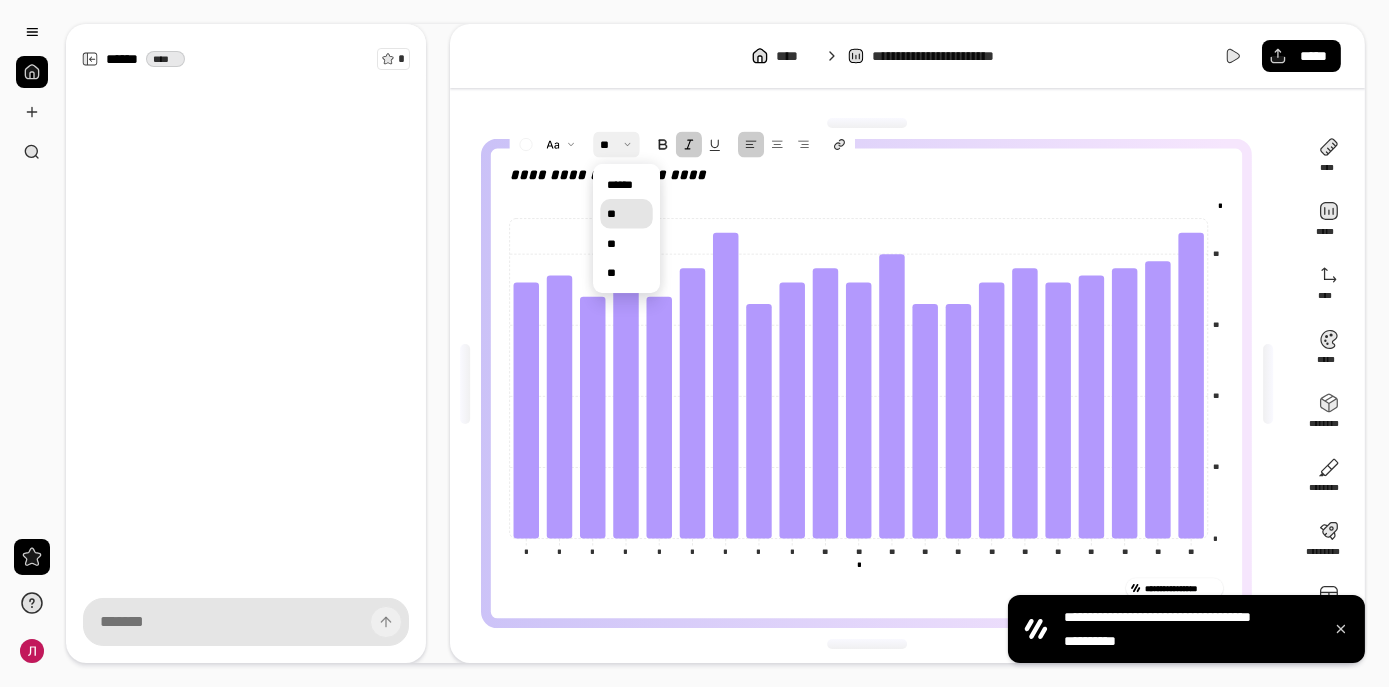 click on "**" at bounding box center [626, 214] 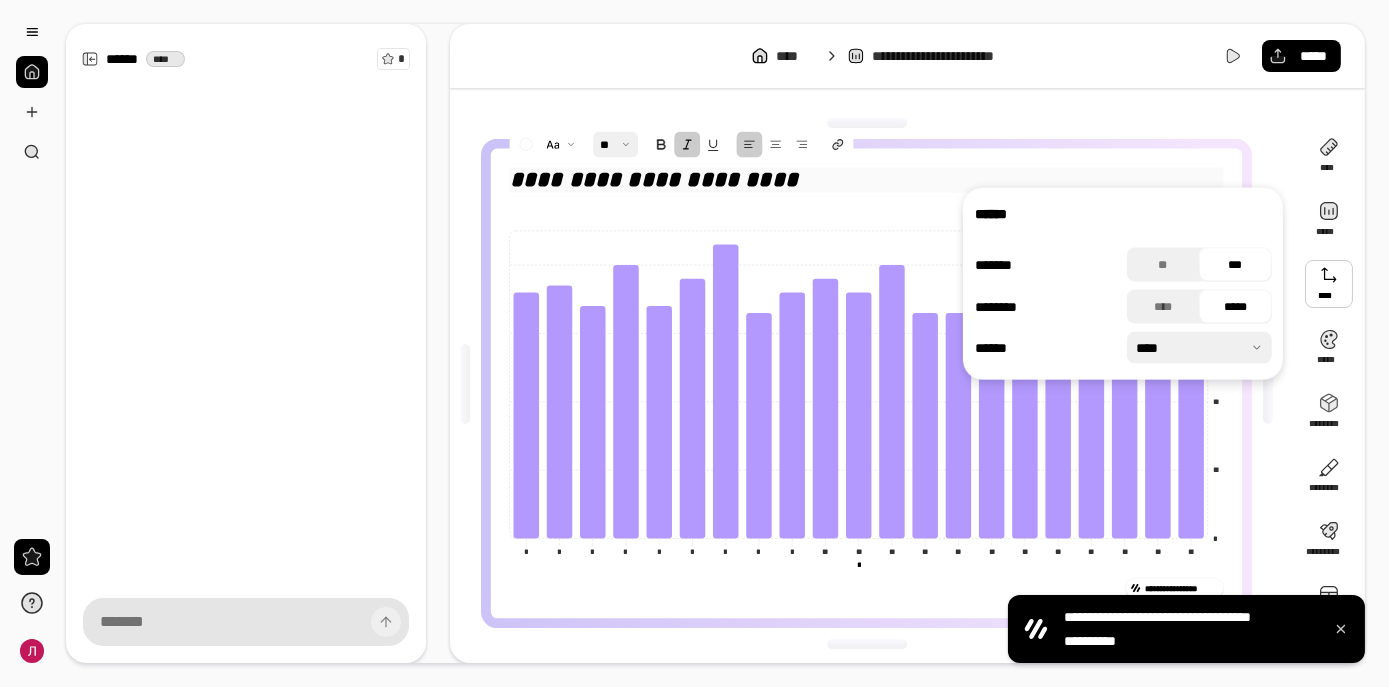 click on "**********" at bounding box center [867, 179] 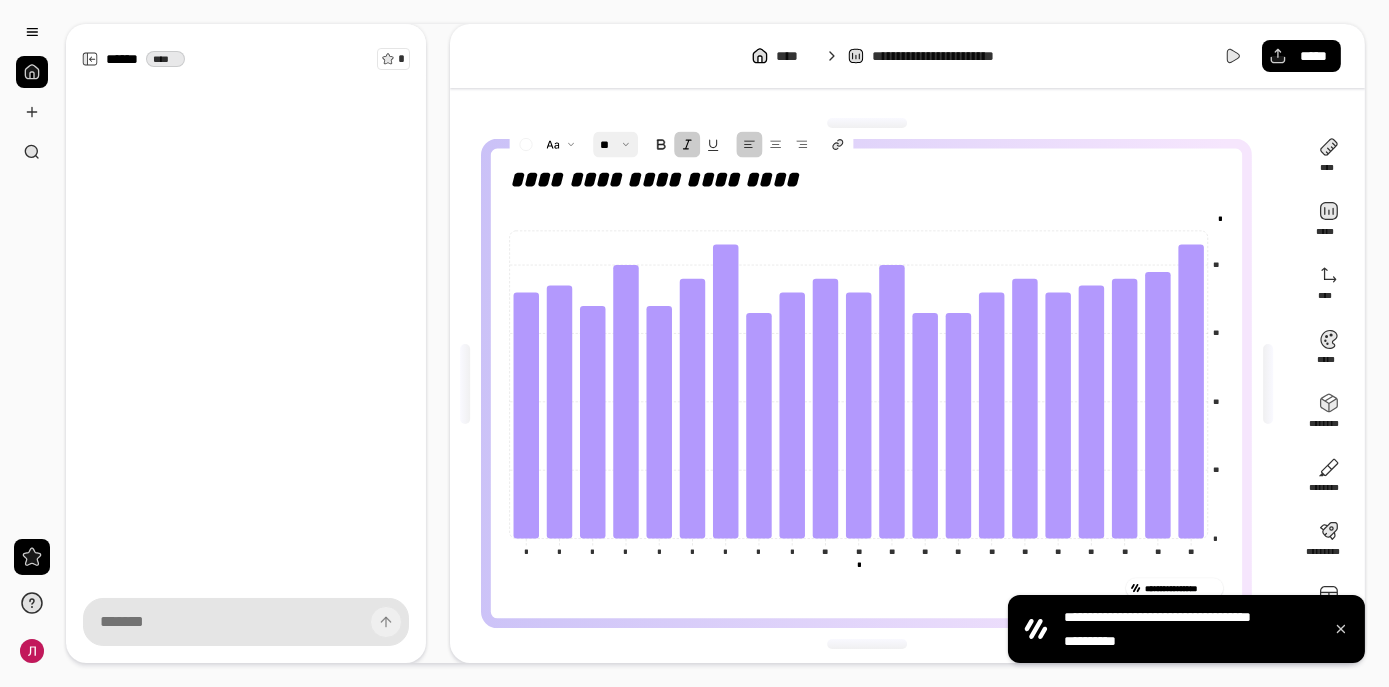 click on "*" at bounding box center (1221, 218) 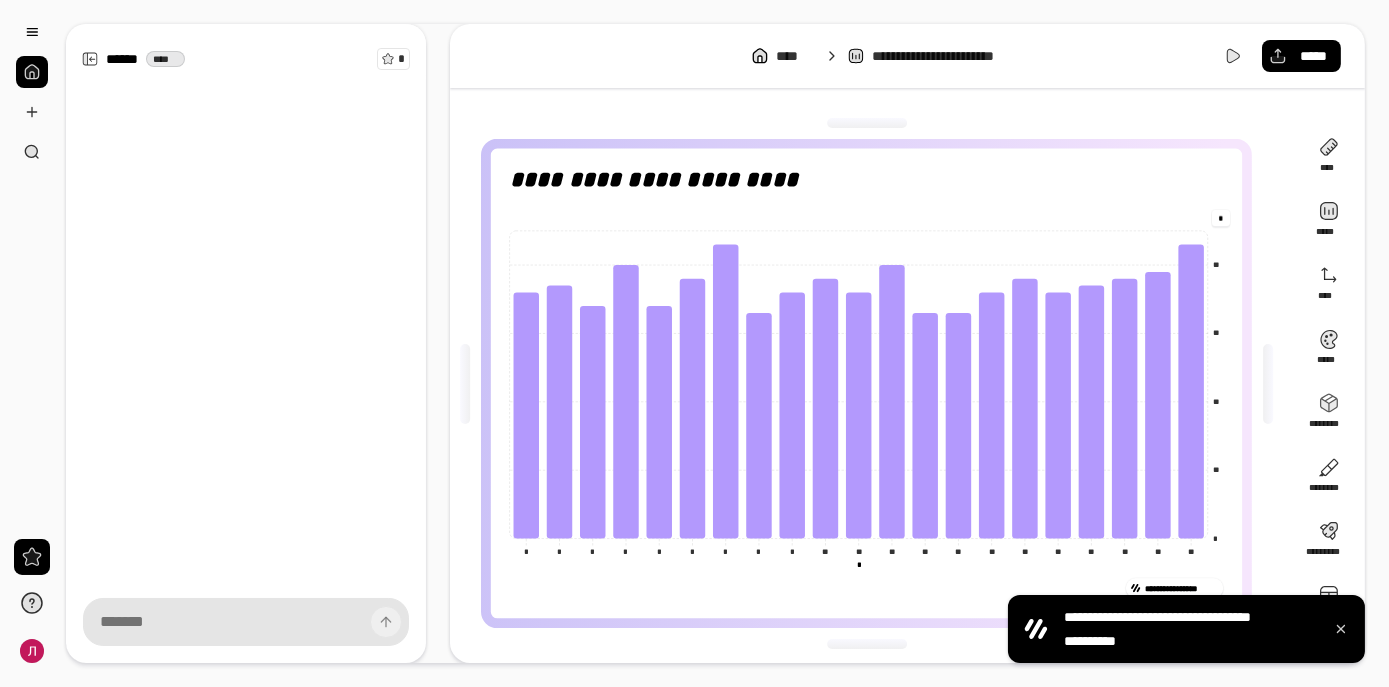click 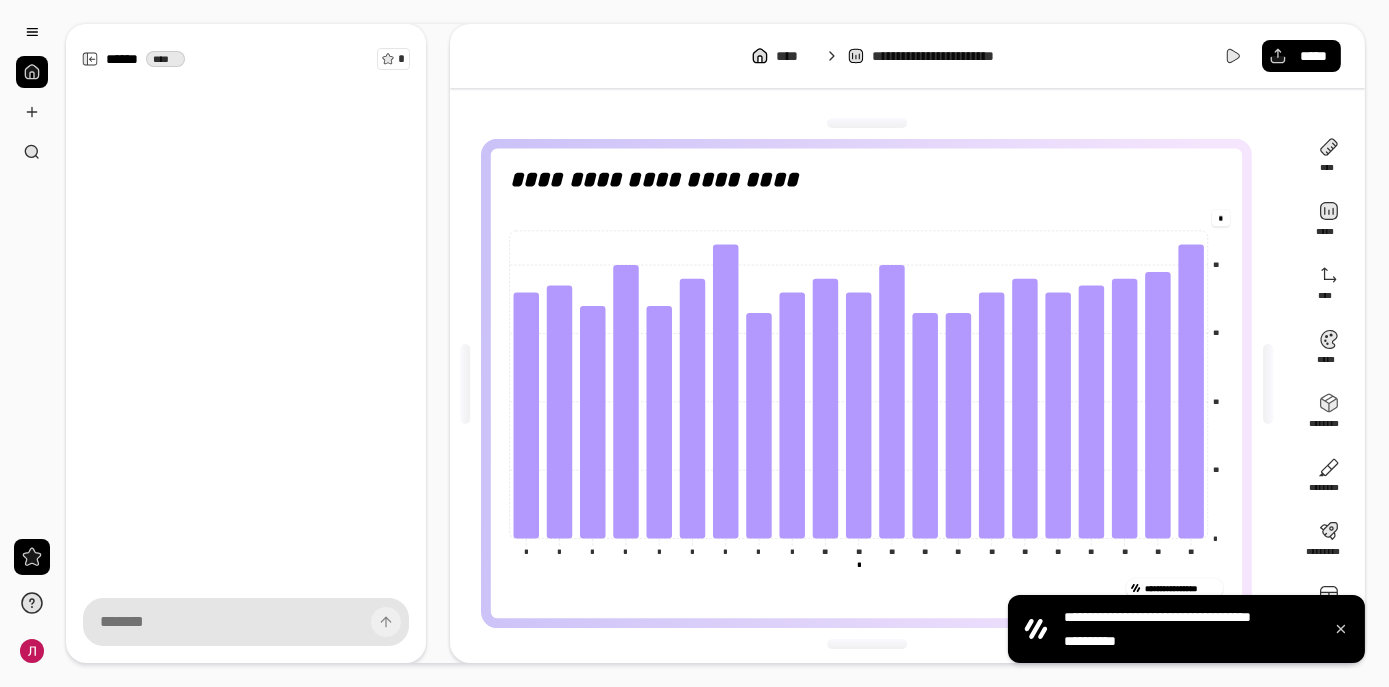 click 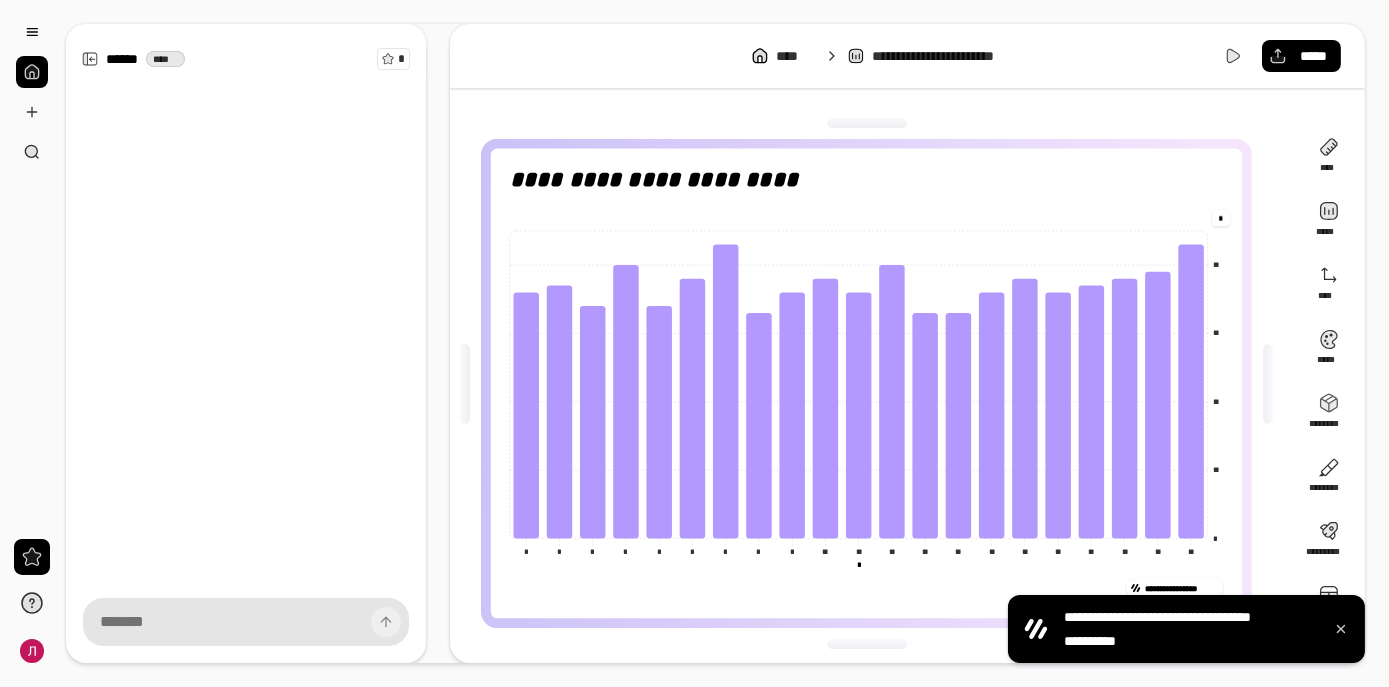 click at bounding box center (0, 692) 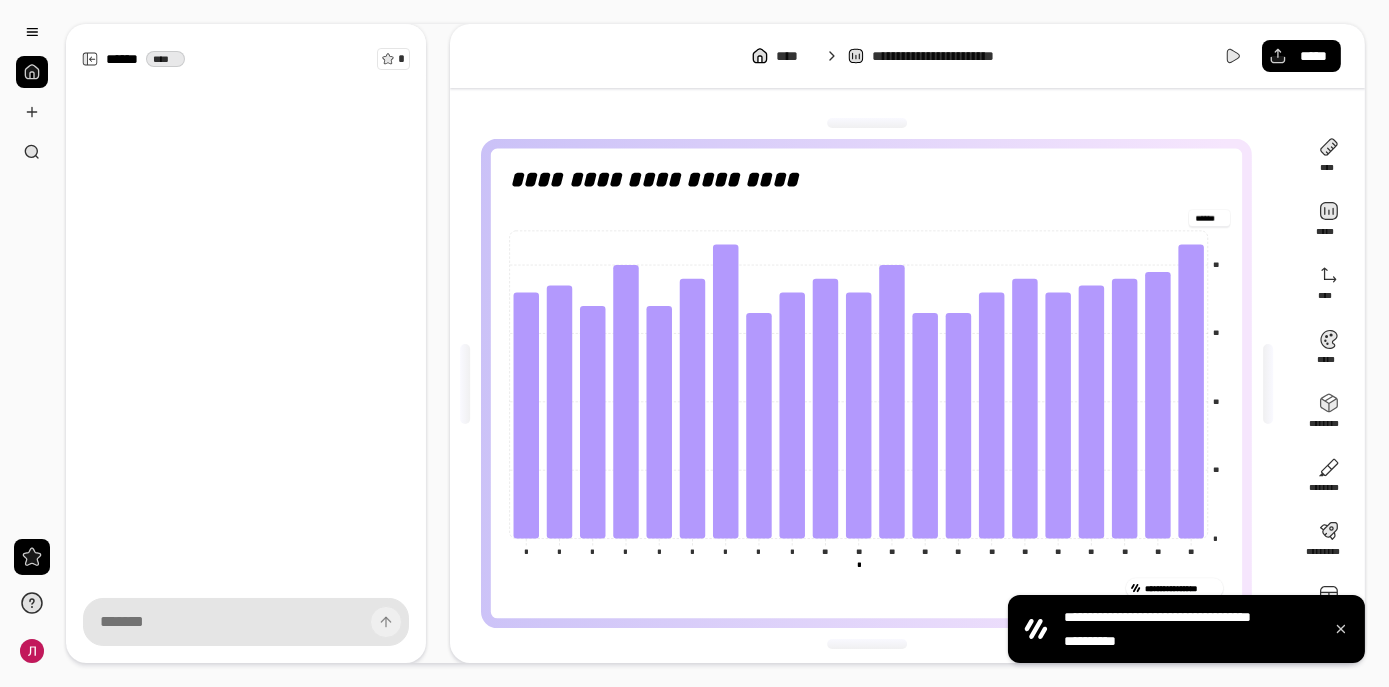 scroll, scrollTop: 0, scrollLeft: 0, axis: both 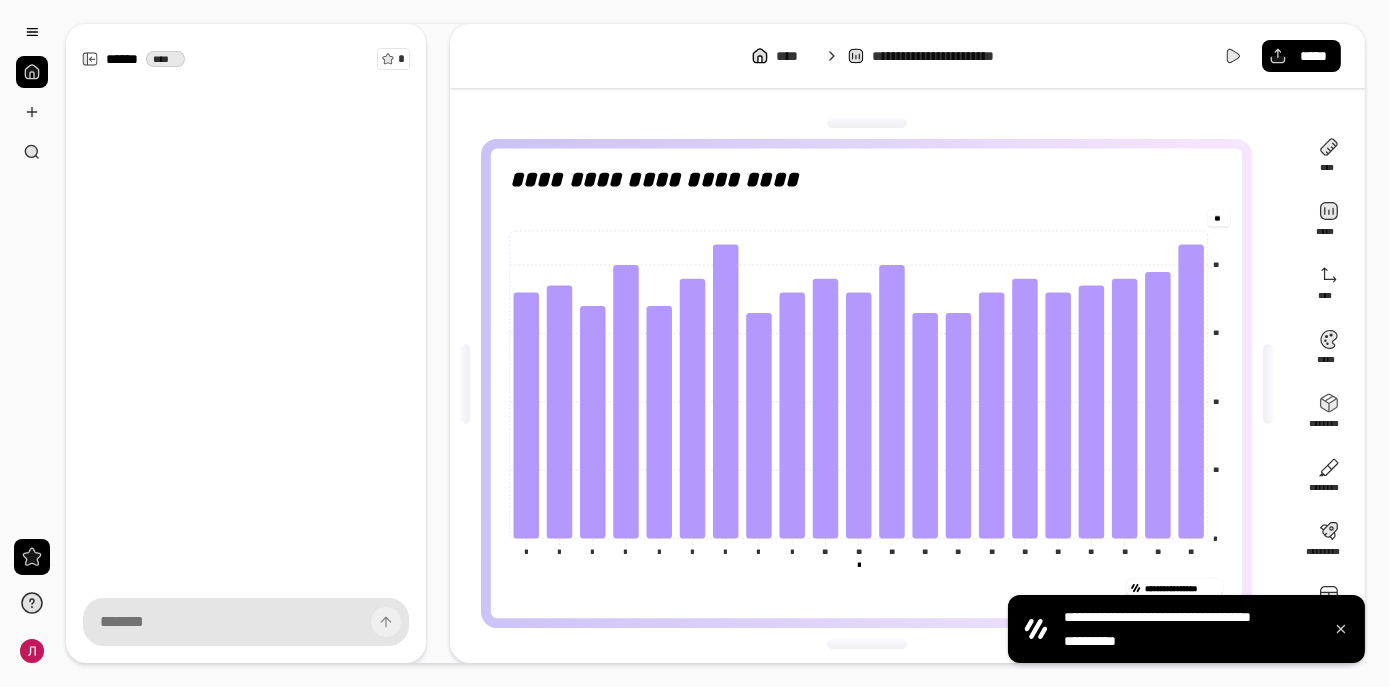 type on "*" 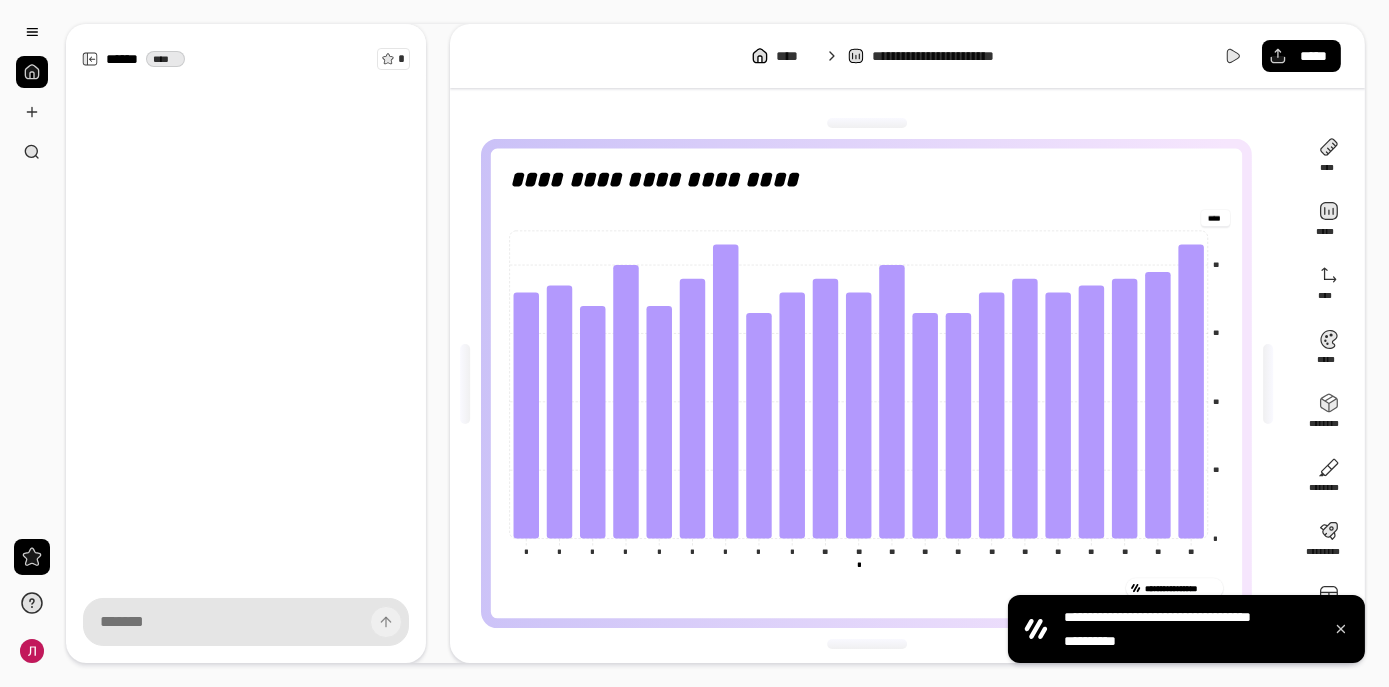 scroll, scrollTop: 0, scrollLeft: 0, axis: both 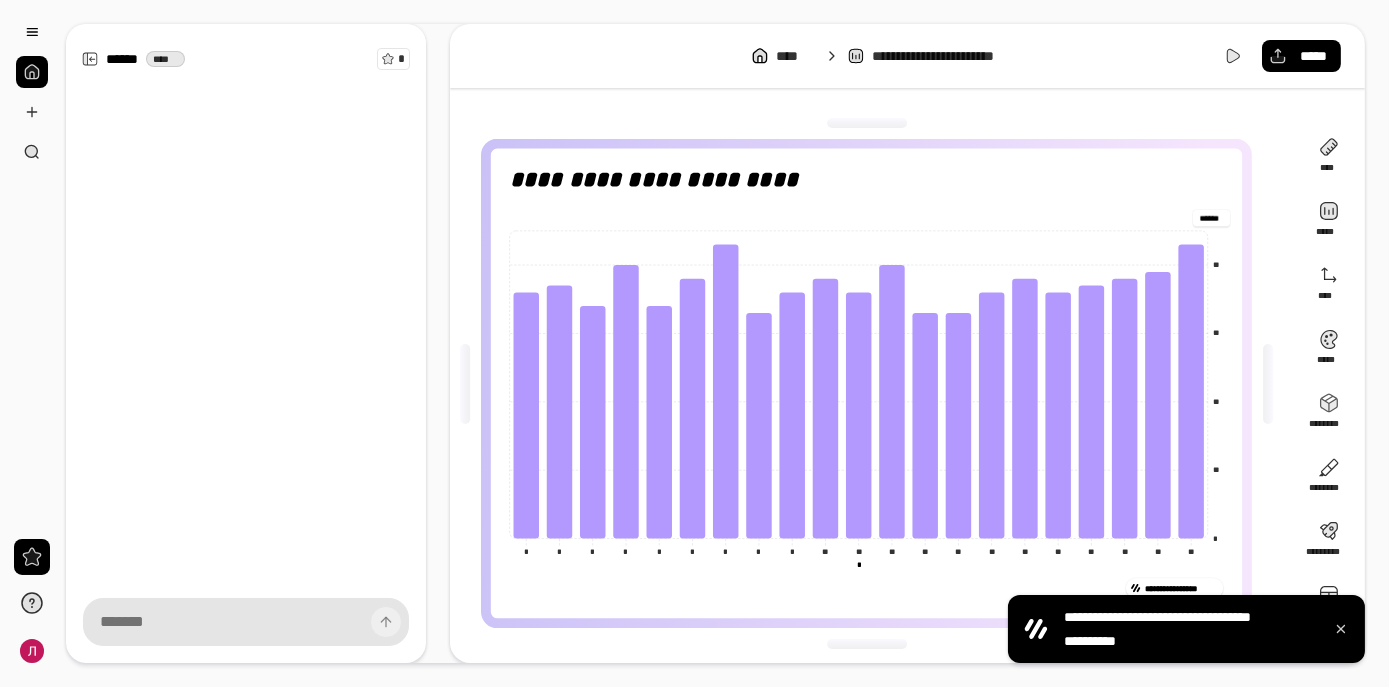 type on "******" 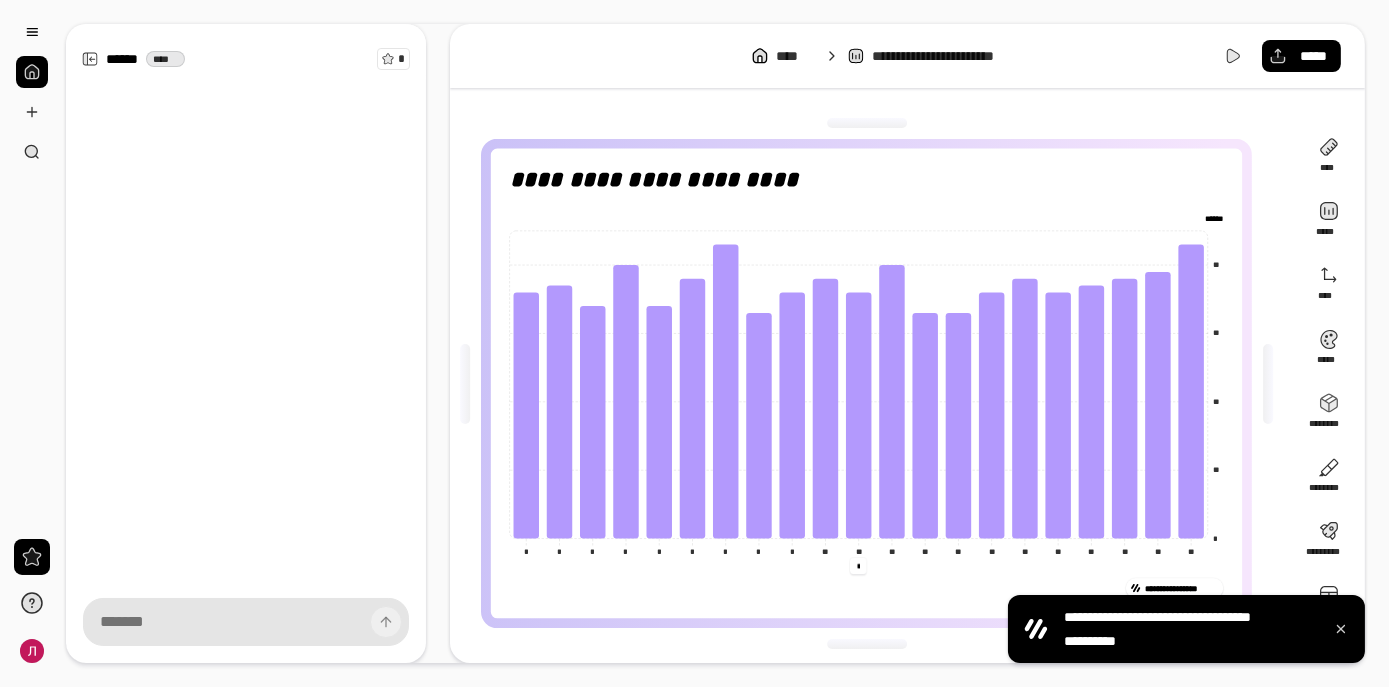 scroll, scrollTop: 0, scrollLeft: 0, axis: both 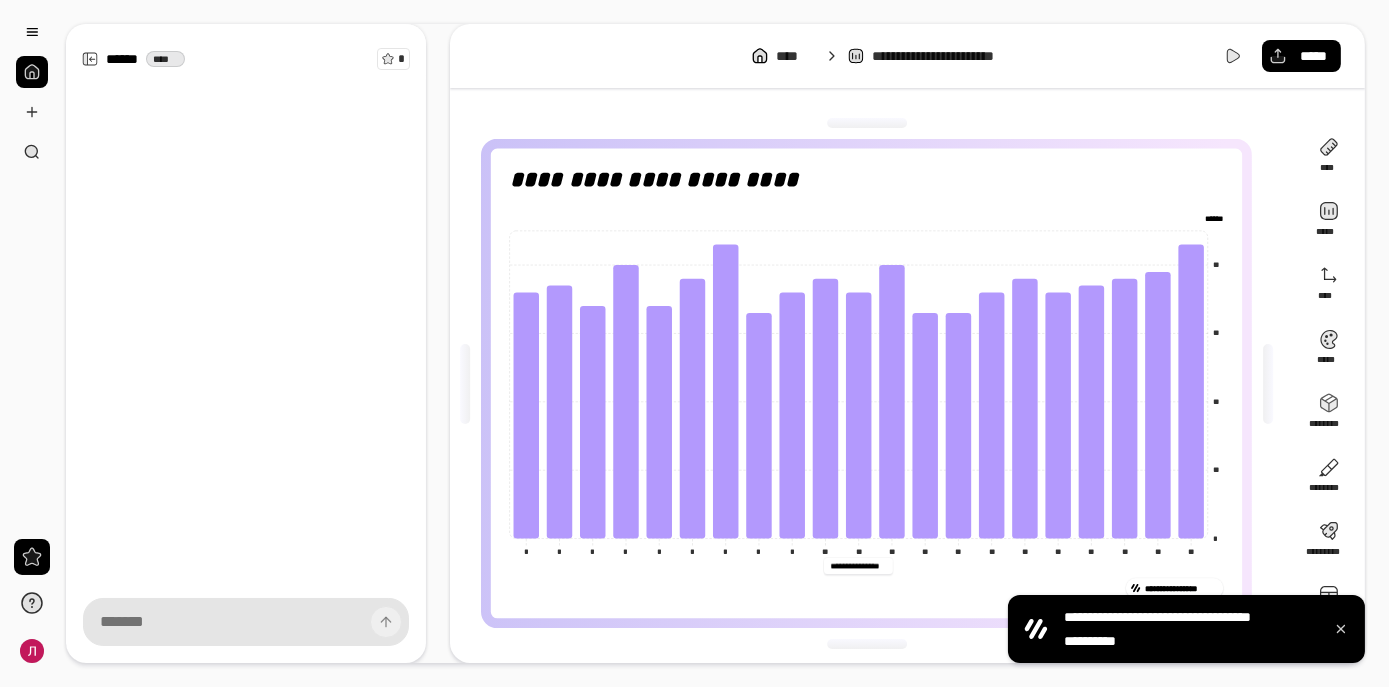 drag, startPoint x: 824, startPoint y: 565, endPoint x: 893, endPoint y: 562, distance: 69.065186 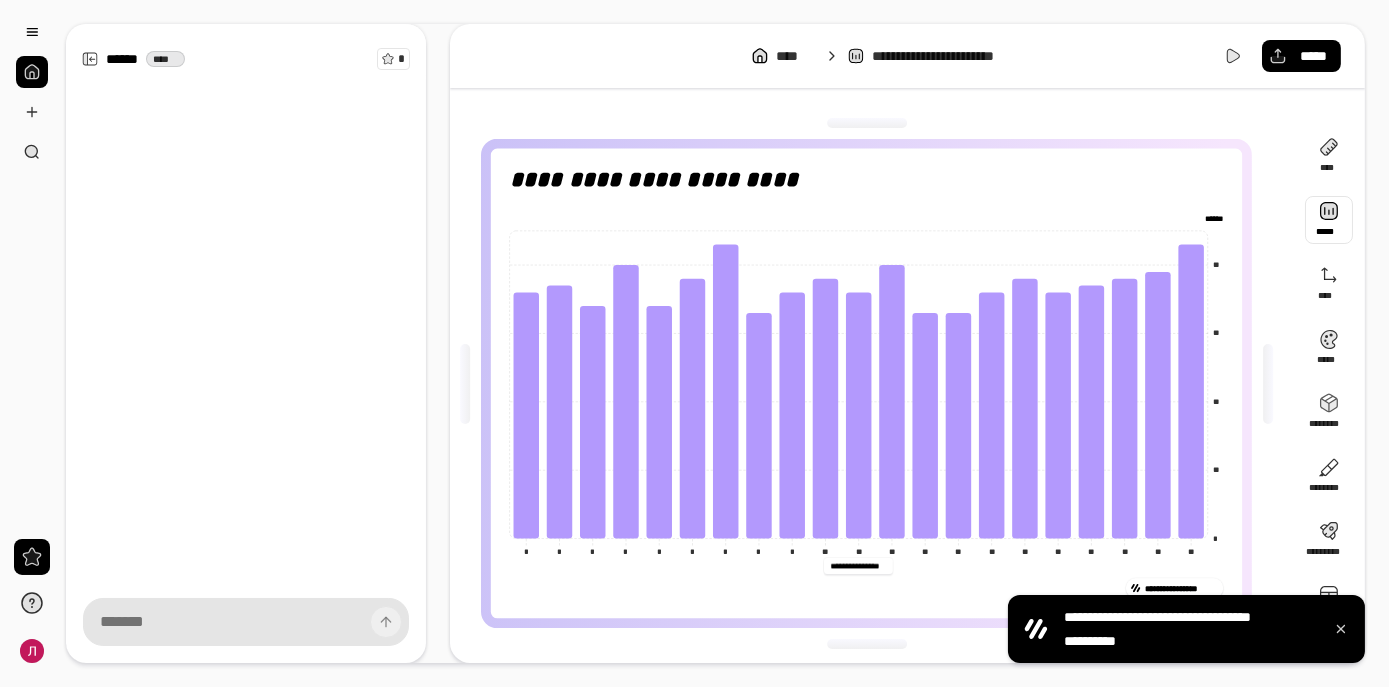 type on "**********" 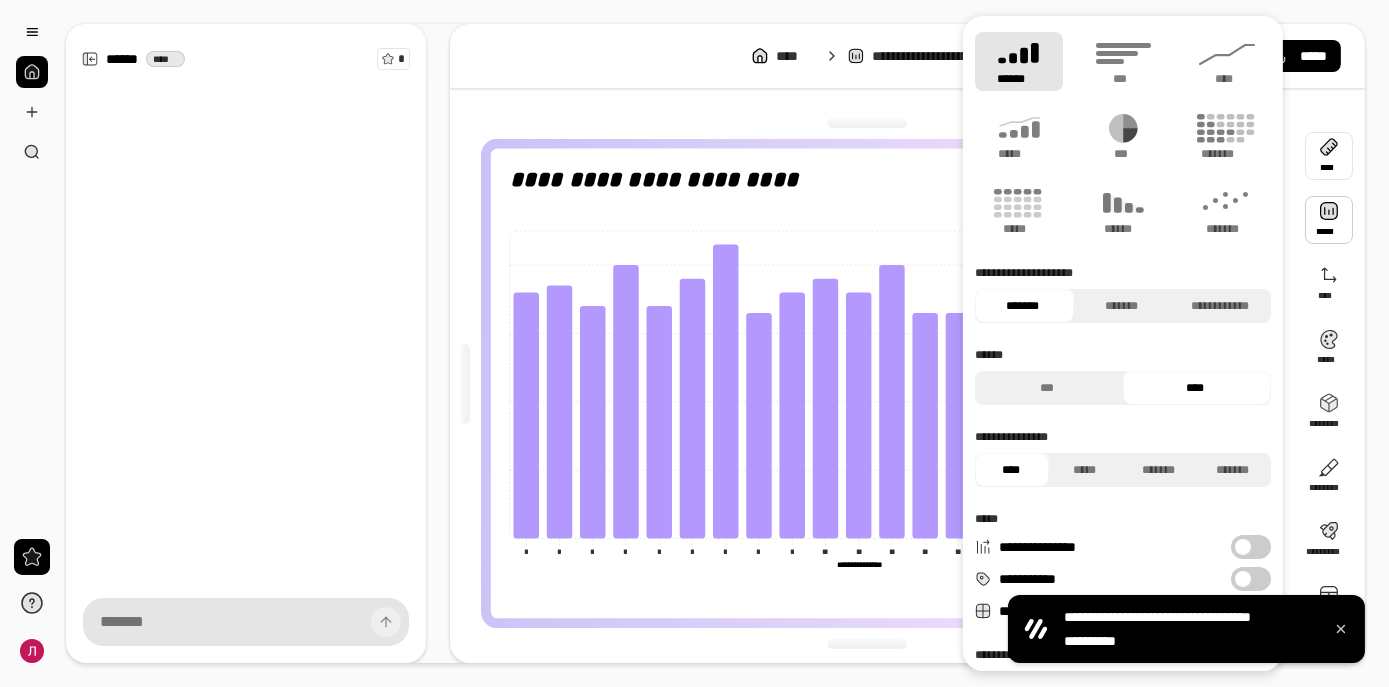 scroll, scrollTop: 0, scrollLeft: 0, axis: both 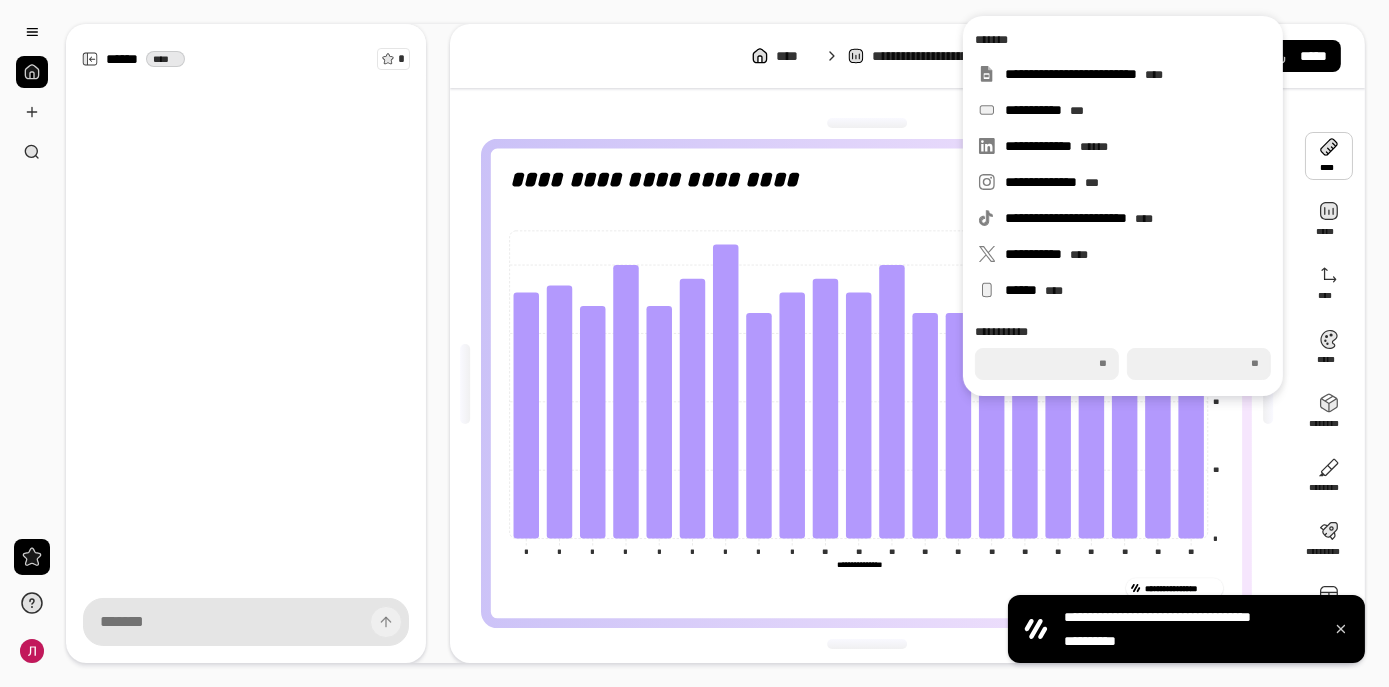 click at bounding box center [1329, 156] 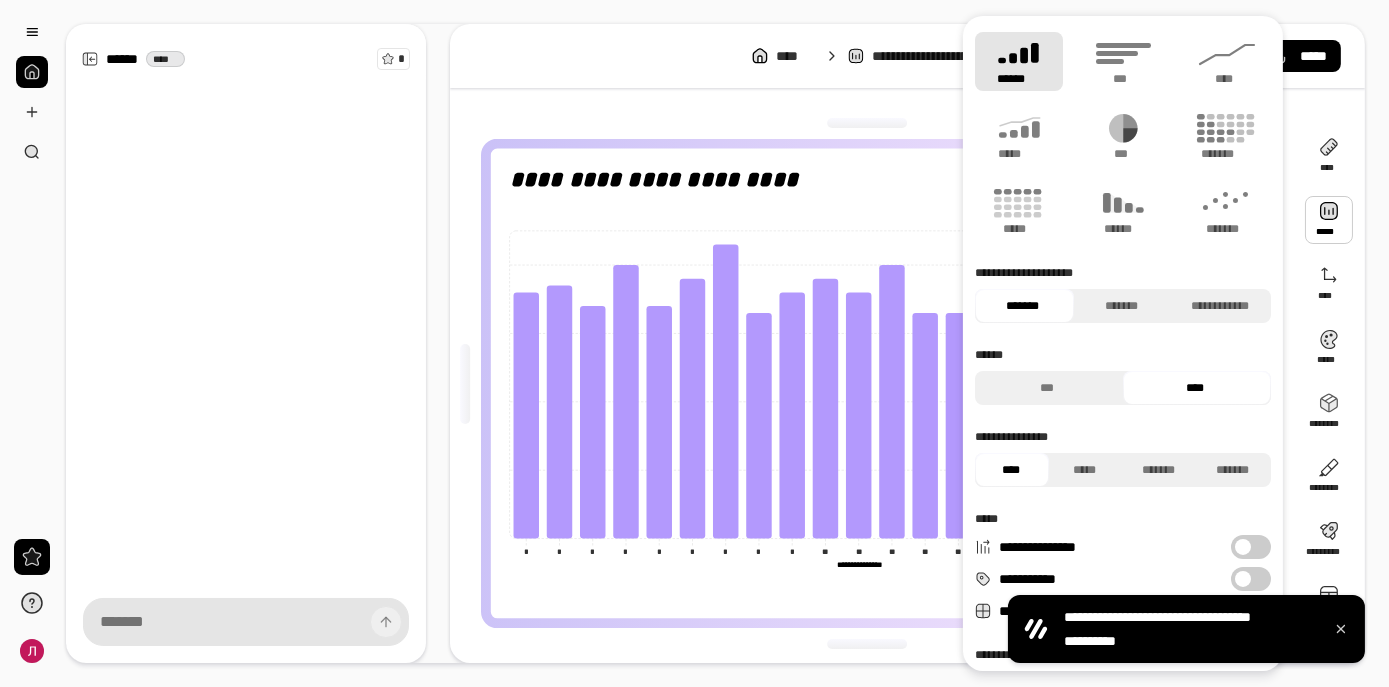 click at bounding box center [1329, 220] 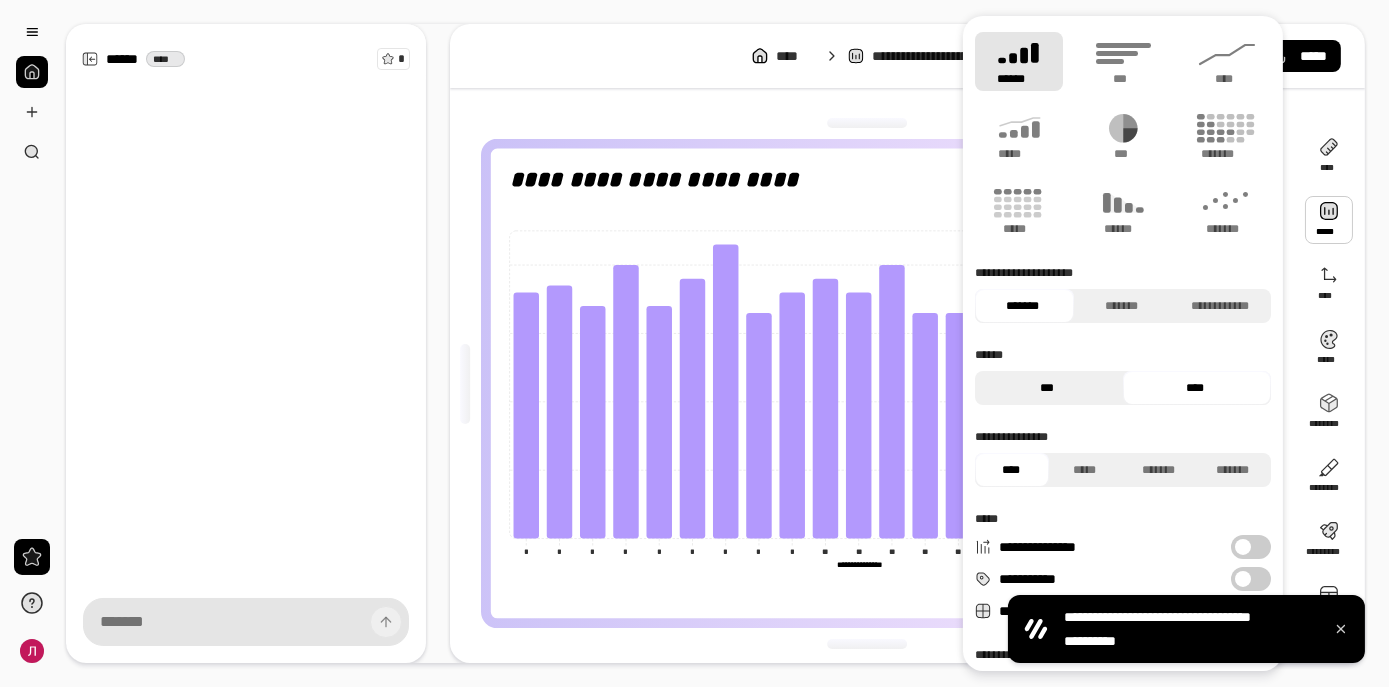 click on "***" at bounding box center [1046, 388] 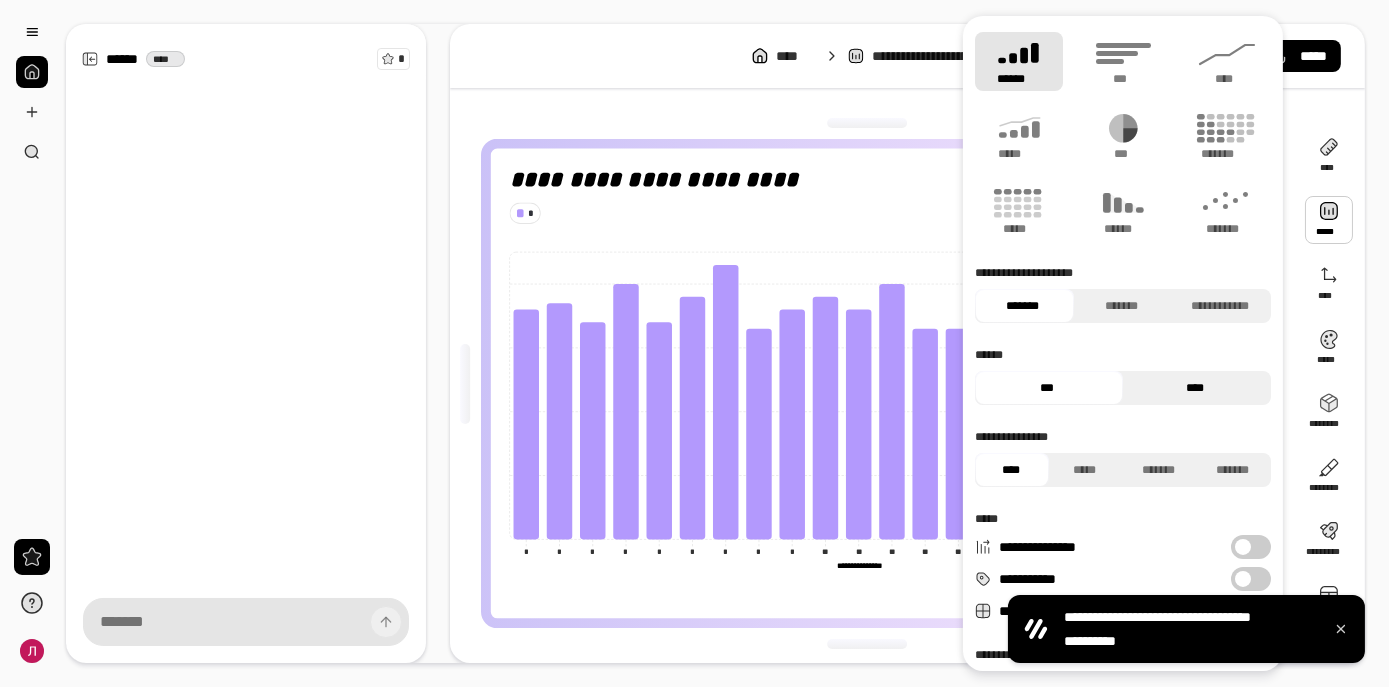 click on "****" at bounding box center (1194, 388) 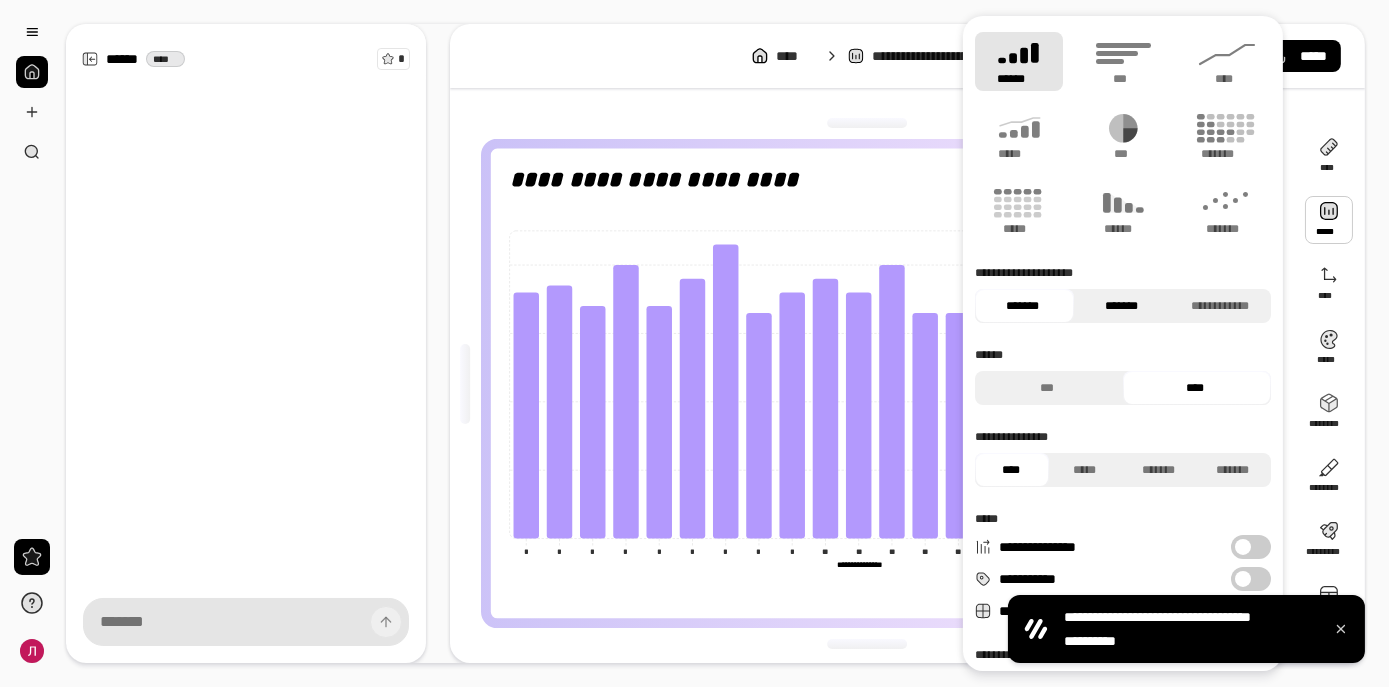 click on "*******" at bounding box center [1122, 306] 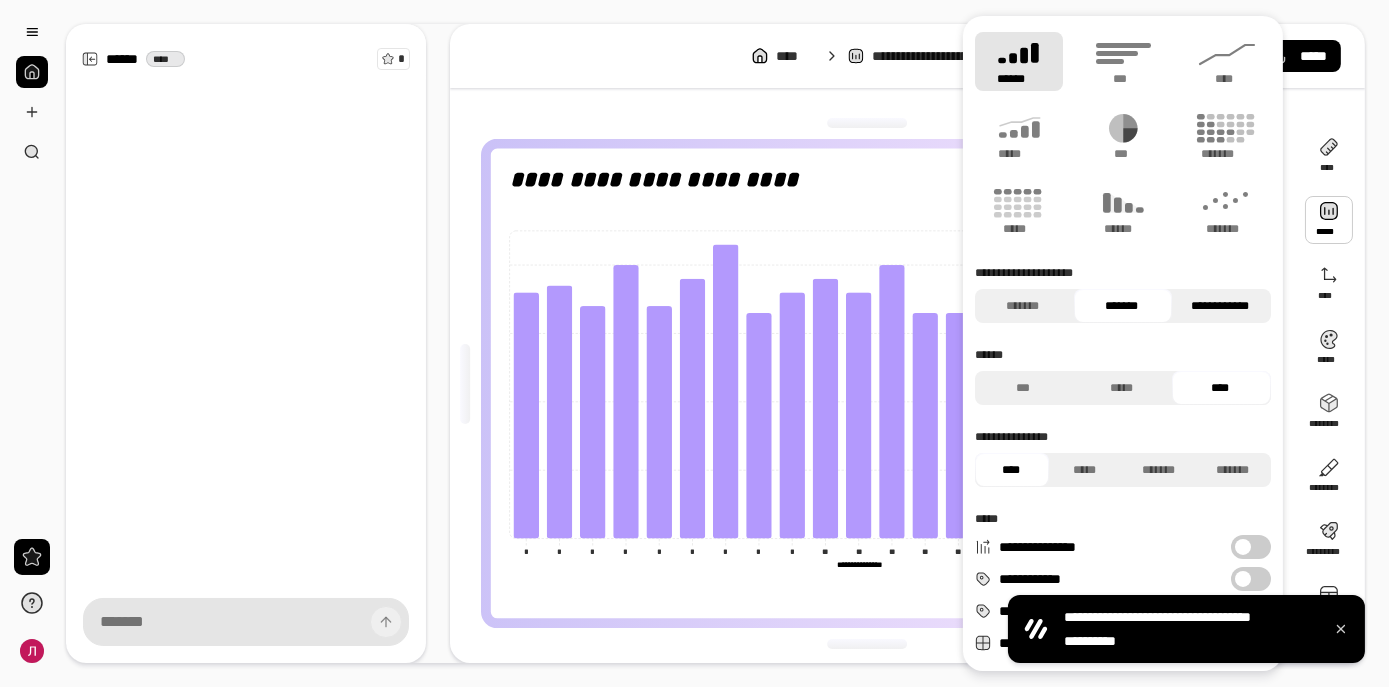 click on "**********" at bounding box center (1220, 306) 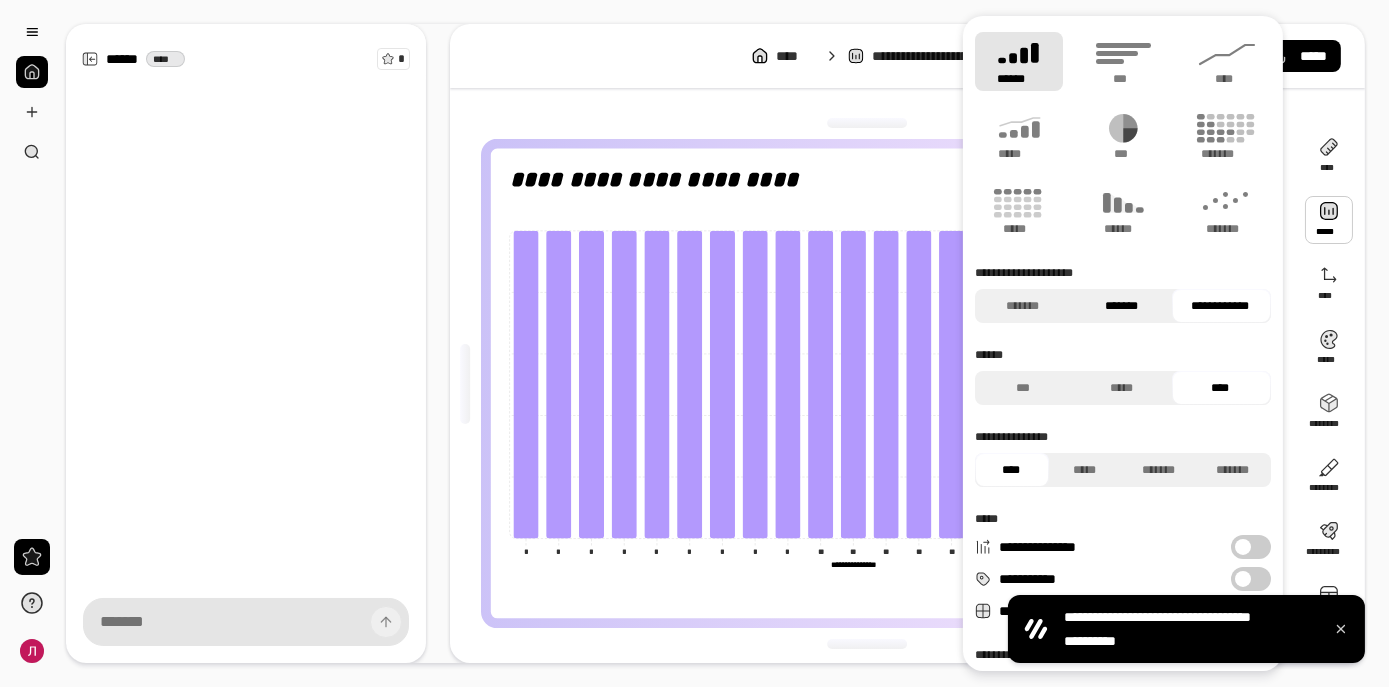 click on "*******" at bounding box center (1122, 306) 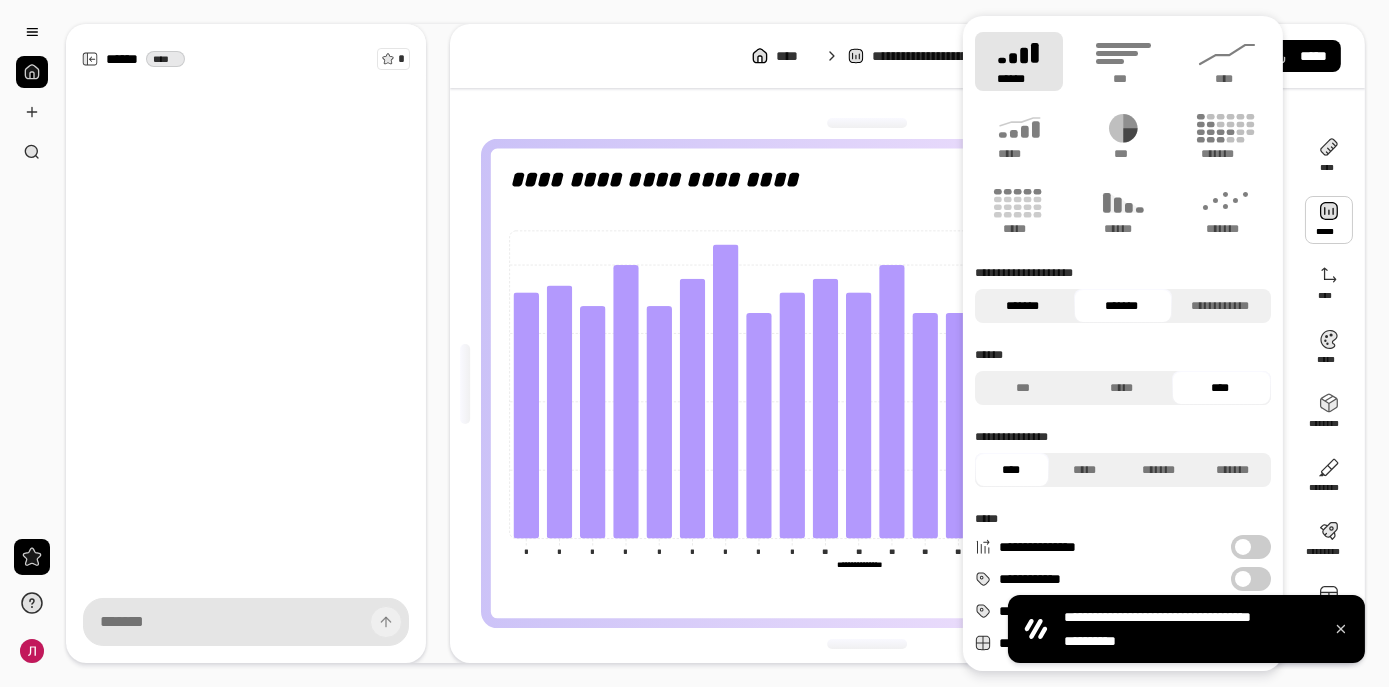 click on "*******" at bounding box center (1022, 306) 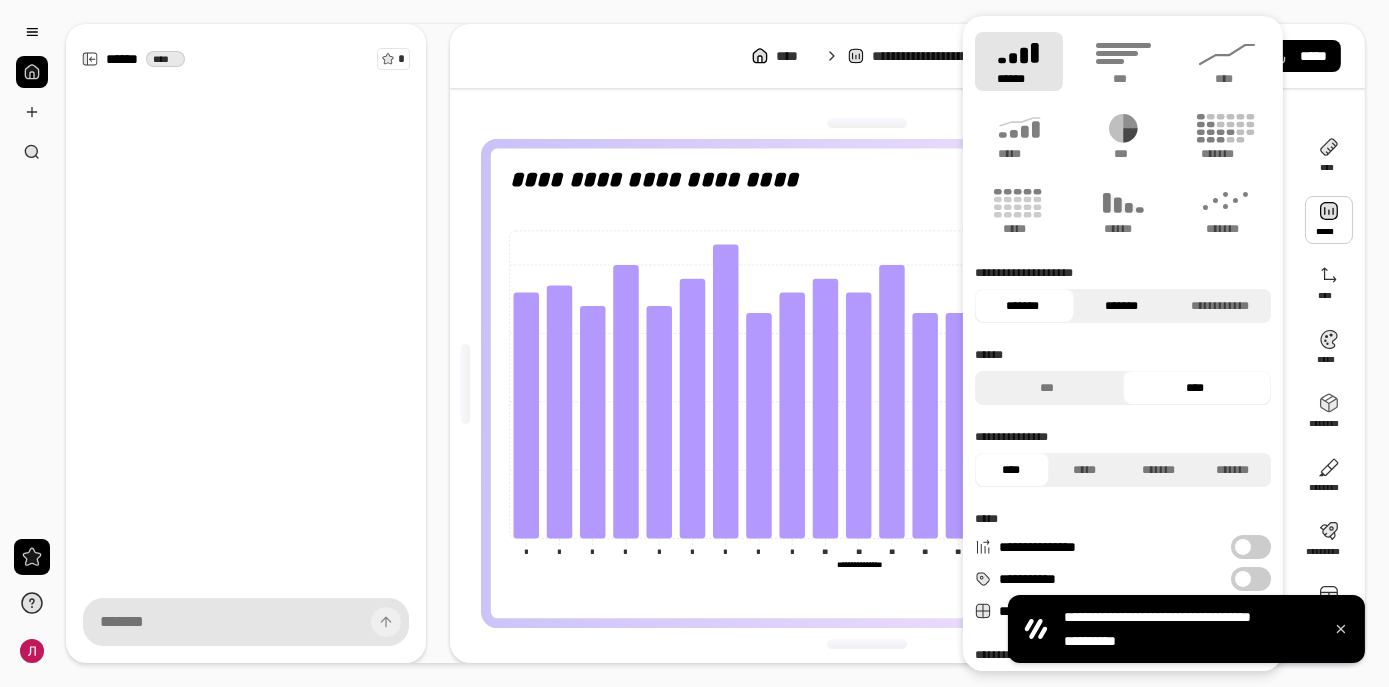 click on "*******" at bounding box center (1122, 306) 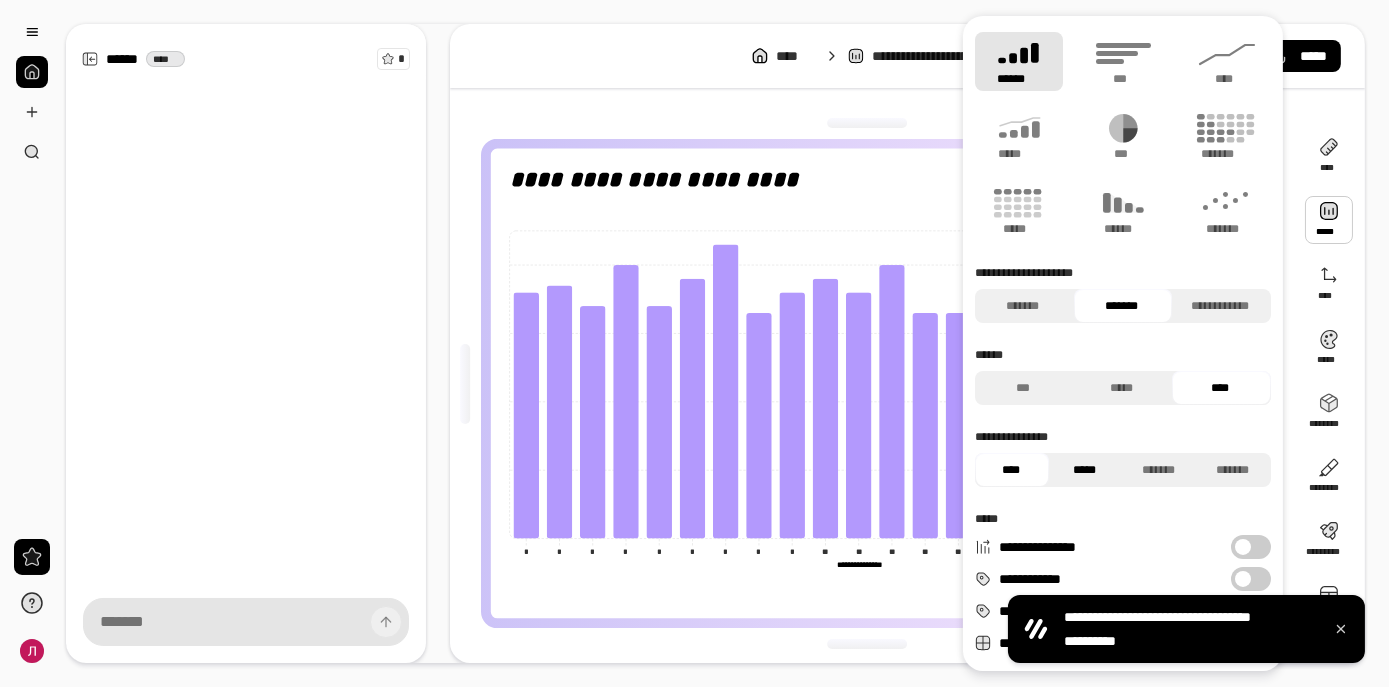 click on "*****" at bounding box center (1085, 470) 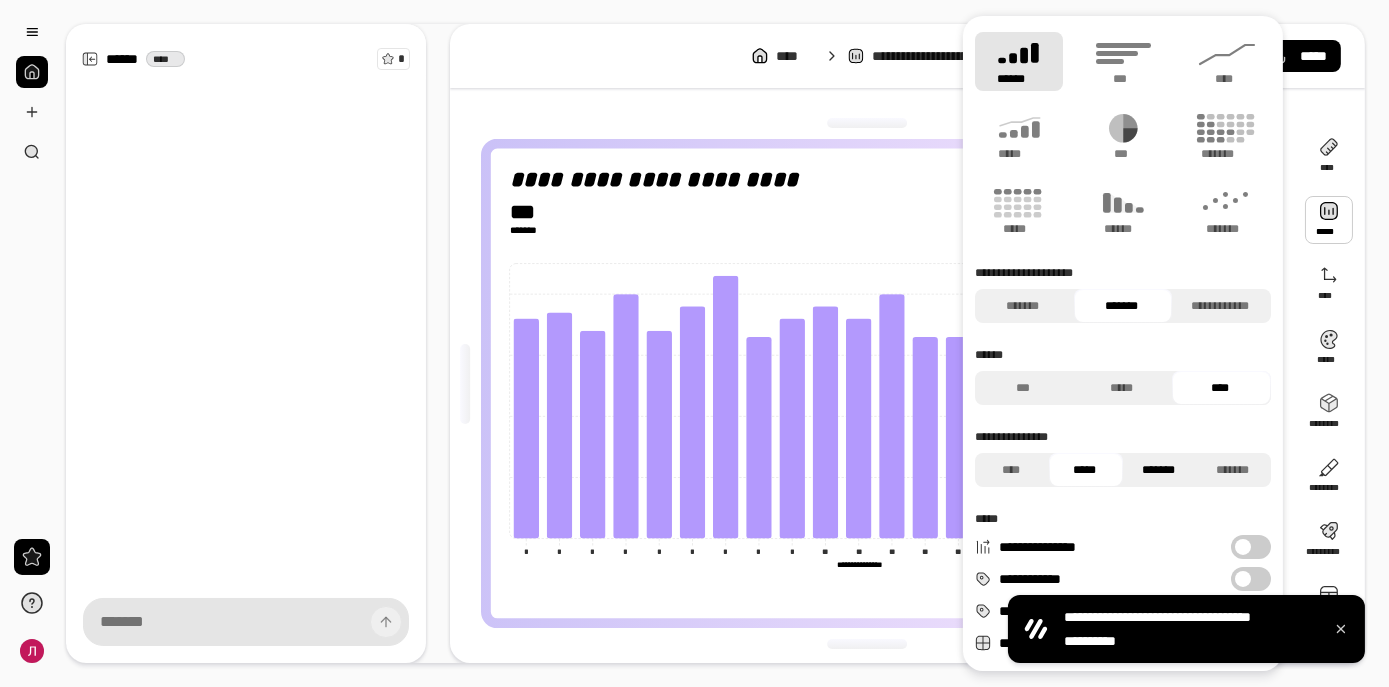 click on "*******" at bounding box center (1159, 470) 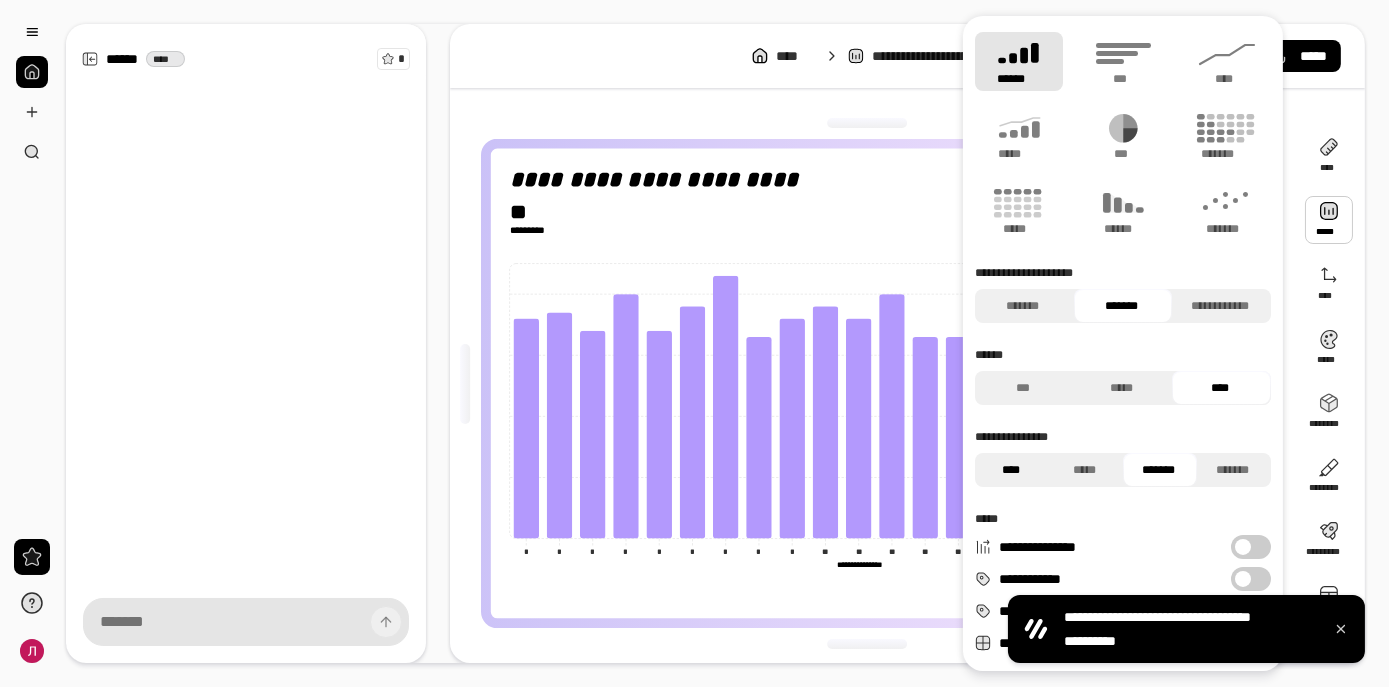 click on "****" at bounding box center [1011, 470] 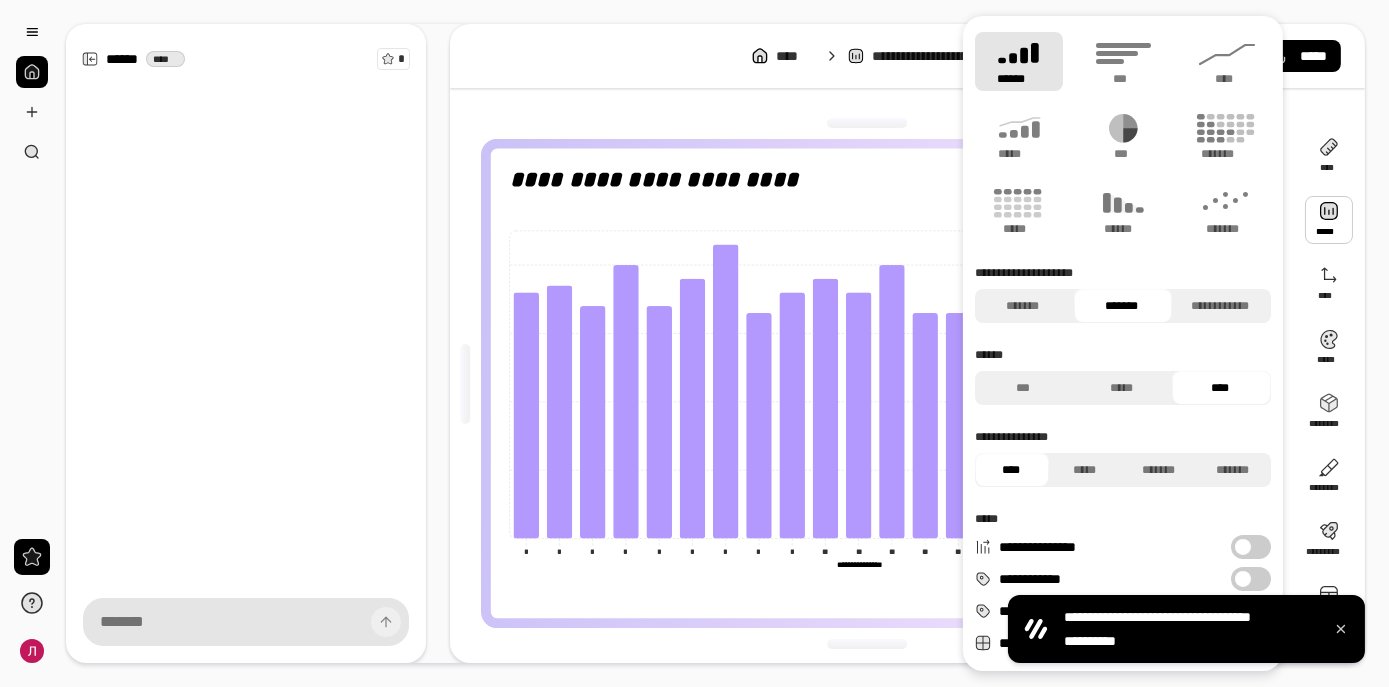click on "**********" at bounding box center (1251, 579) 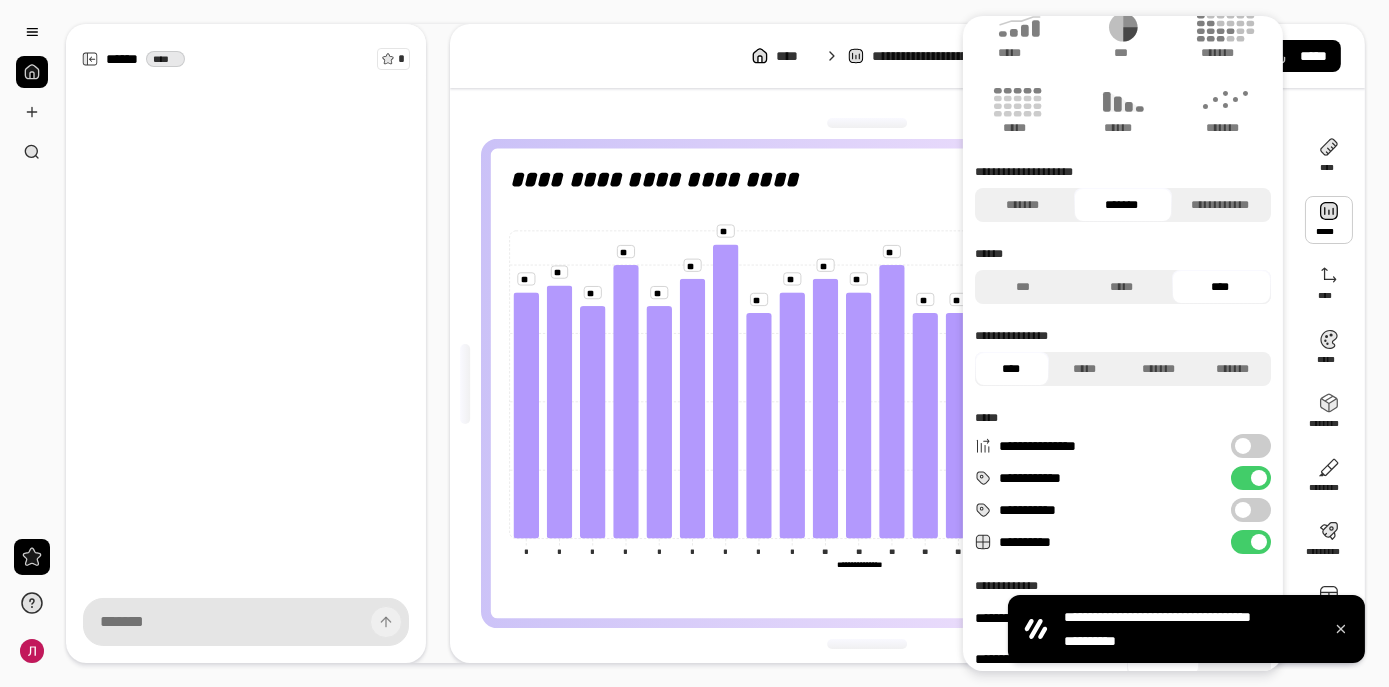 scroll, scrollTop: 121, scrollLeft: 0, axis: vertical 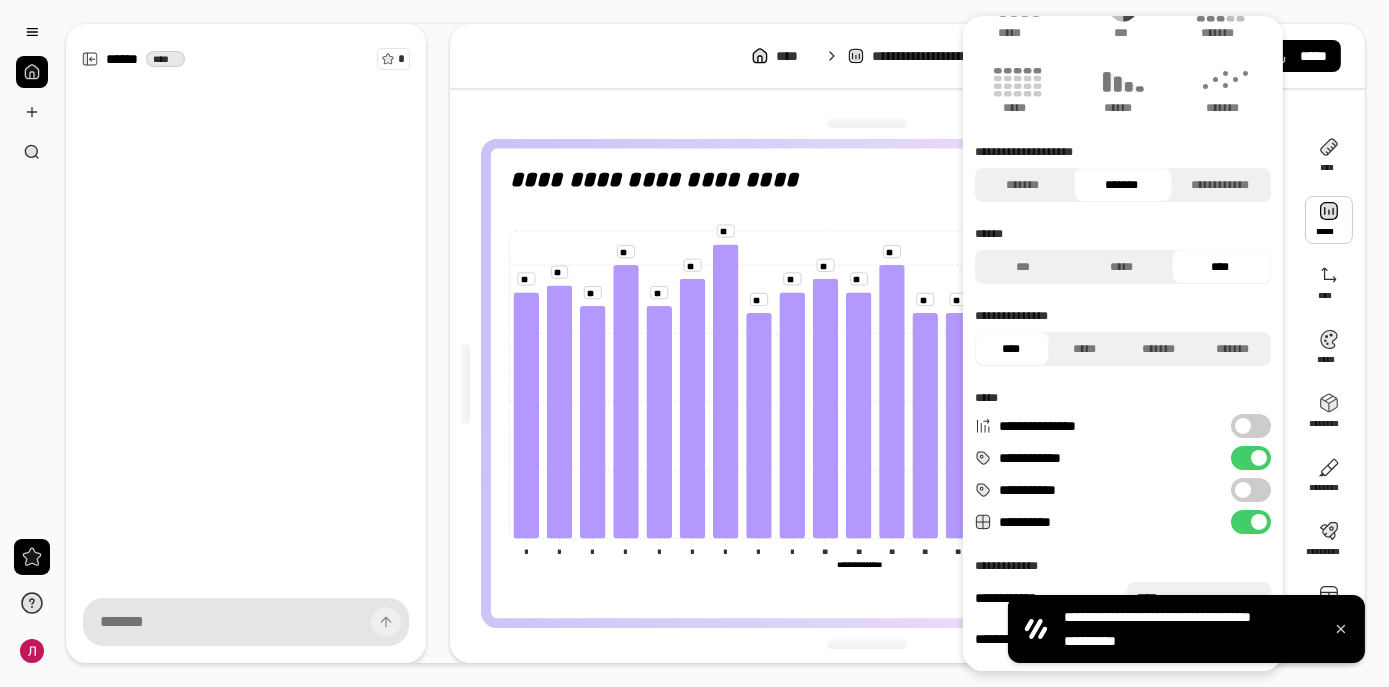 click at bounding box center (1243, 490) 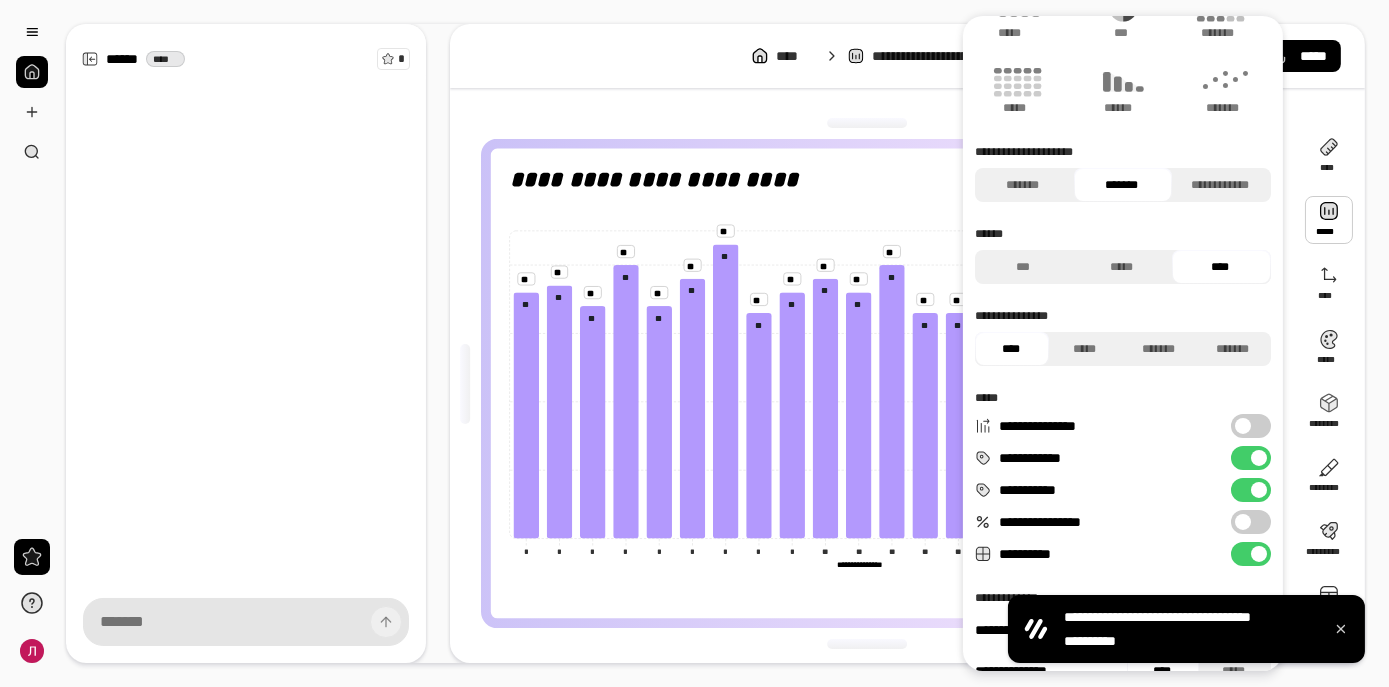 click on "**********" at bounding box center (1251, 458) 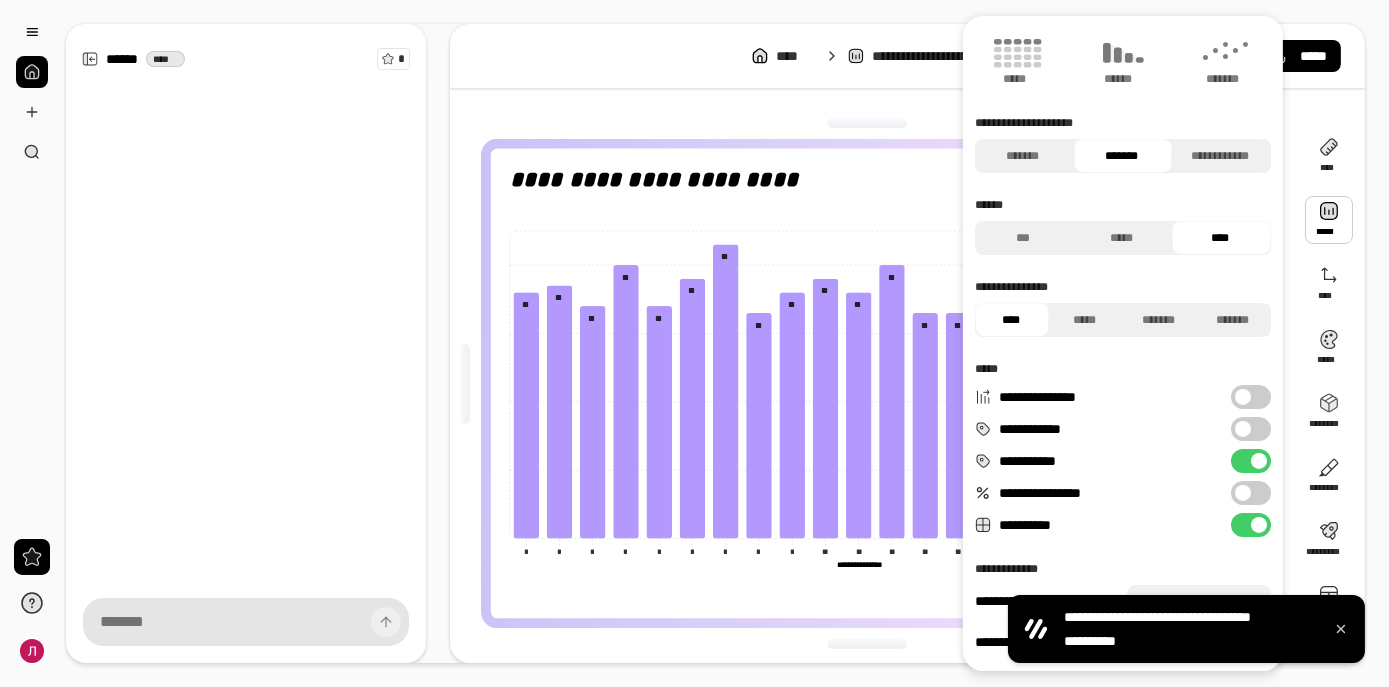 scroll, scrollTop: 153, scrollLeft: 0, axis: vertical 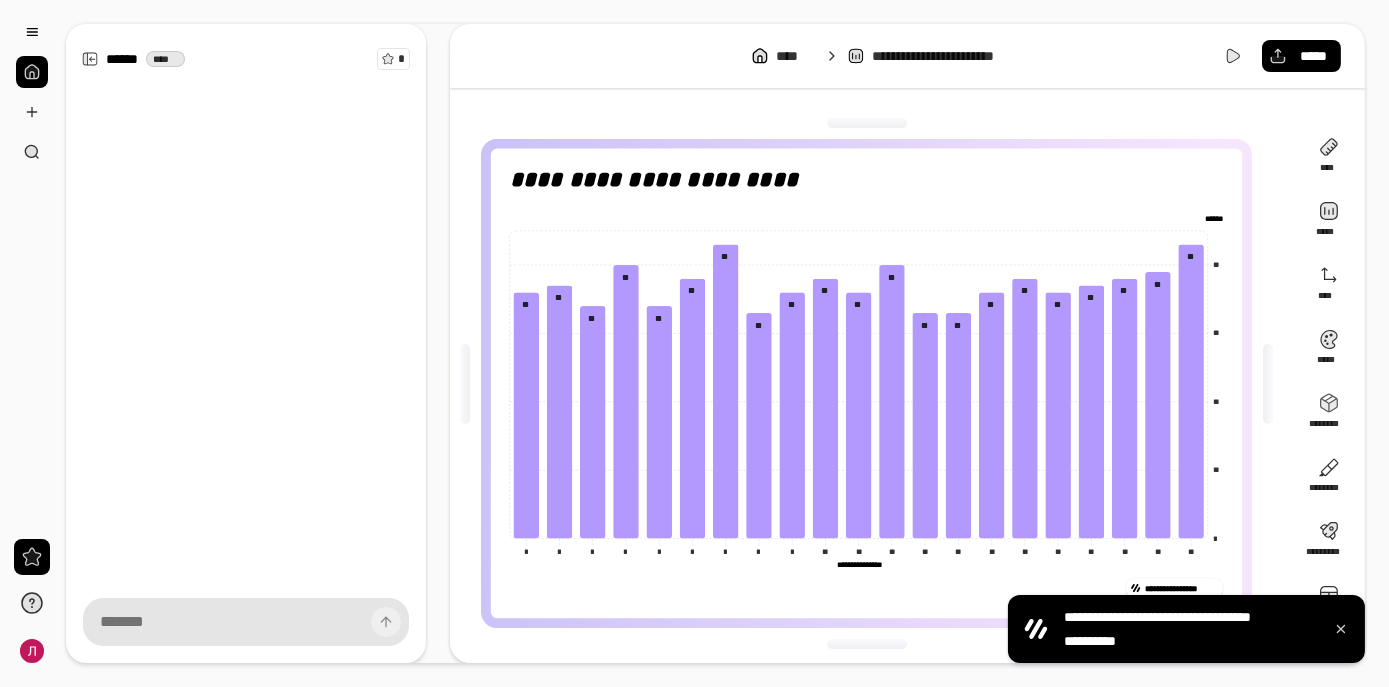 click on "**********" at bounding box center (867, 588) 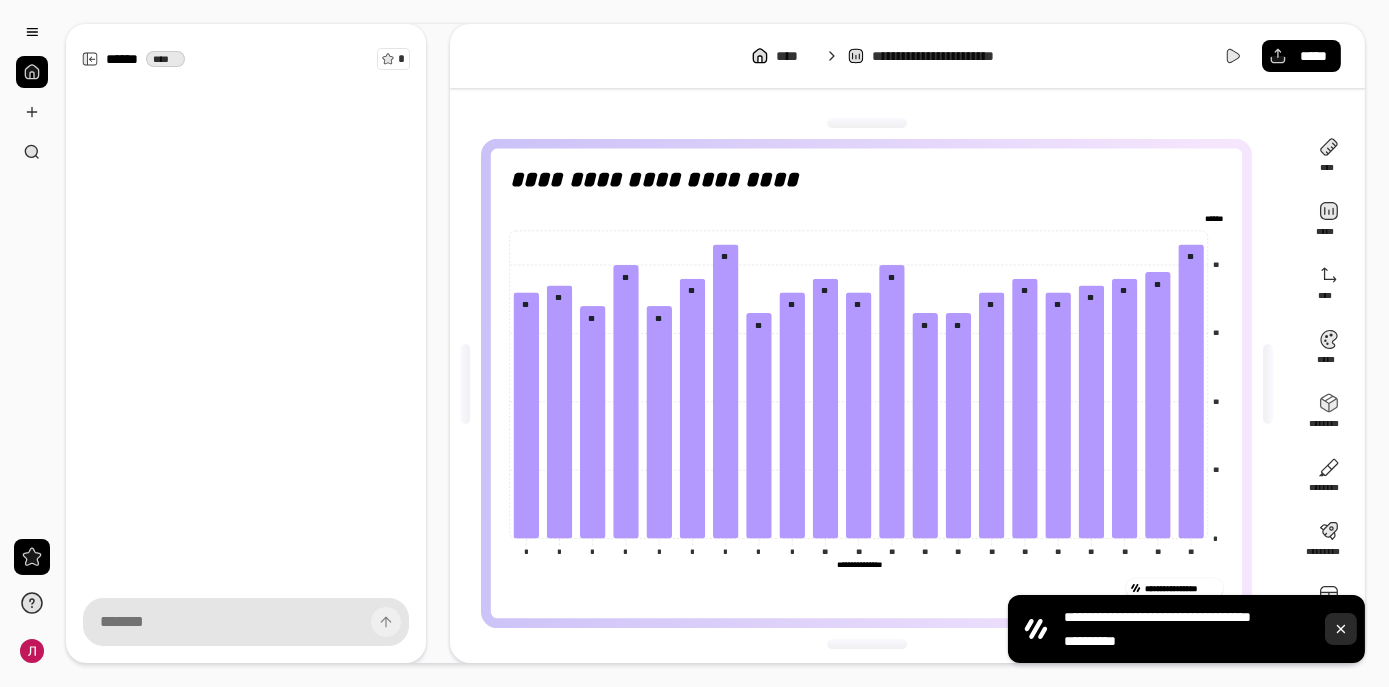 click at bounding box center (1341, 629) 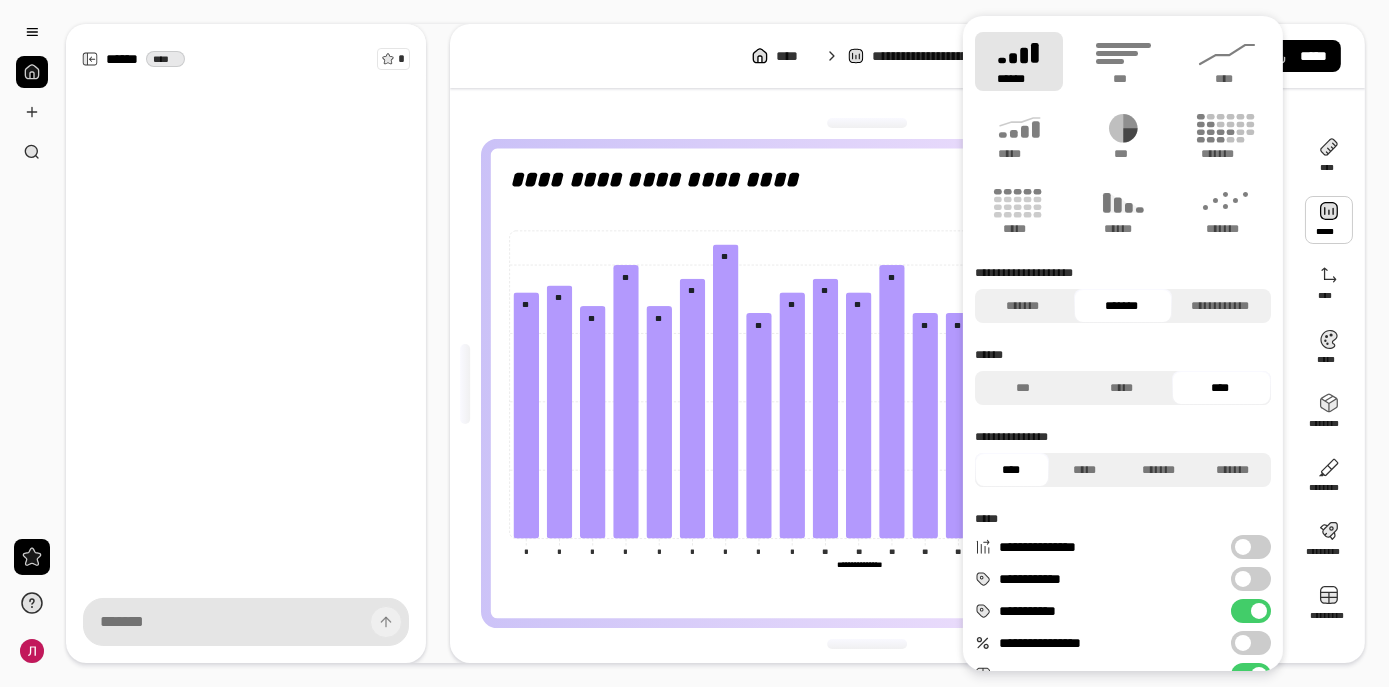 click on "[PHONE]" at bounding box center (866, 383) 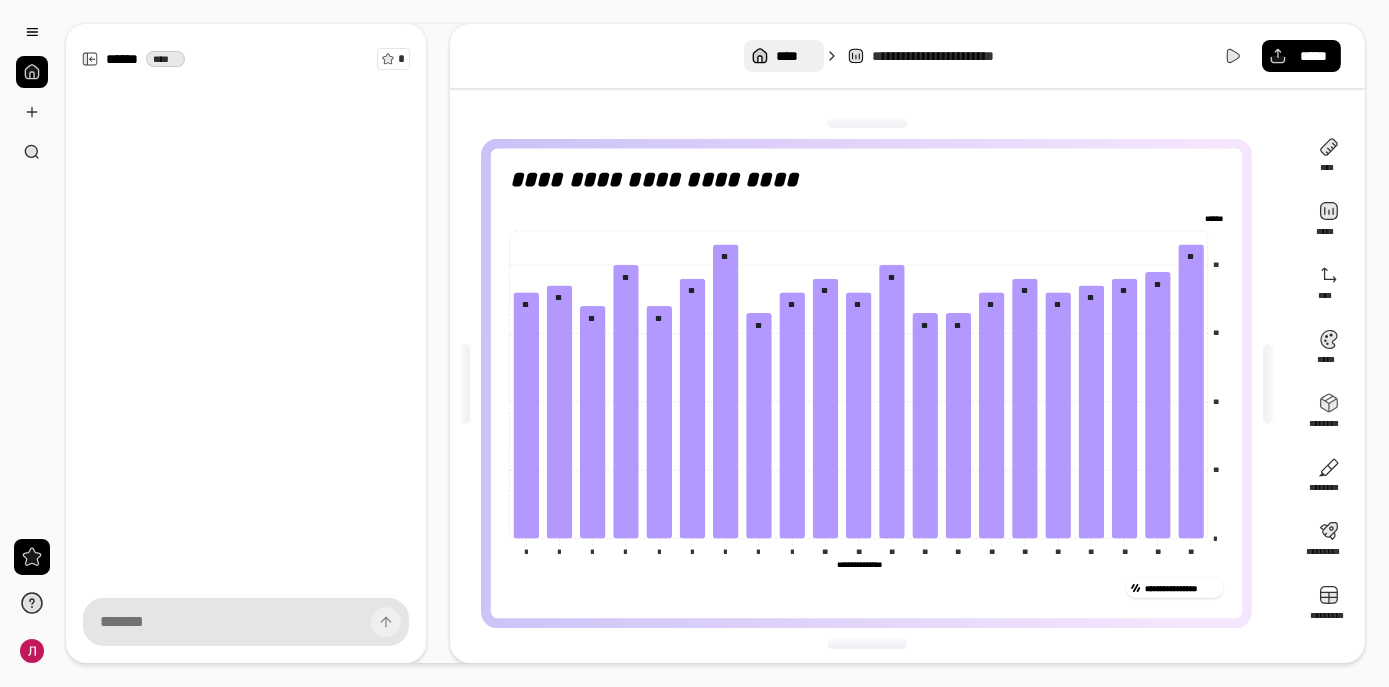 click on "****" at bounding box center (795, 56) 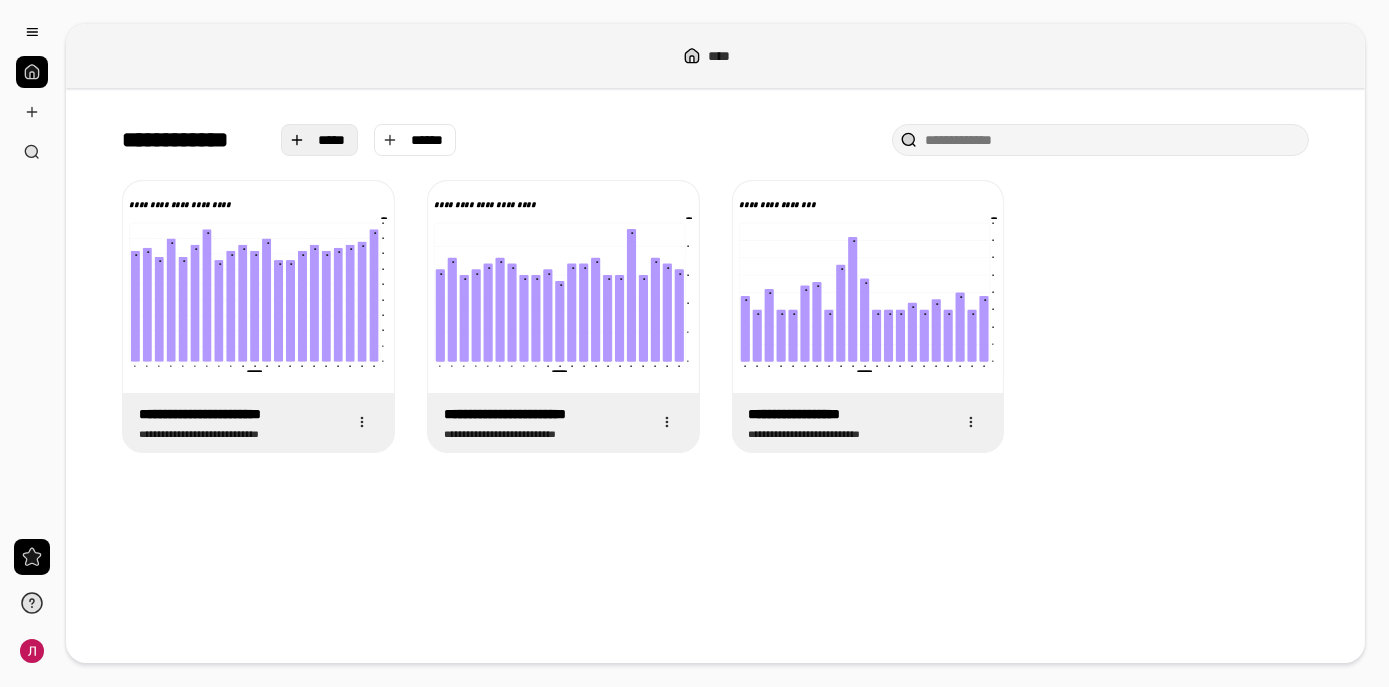 click on "*****" at bounding box center [332, 140] 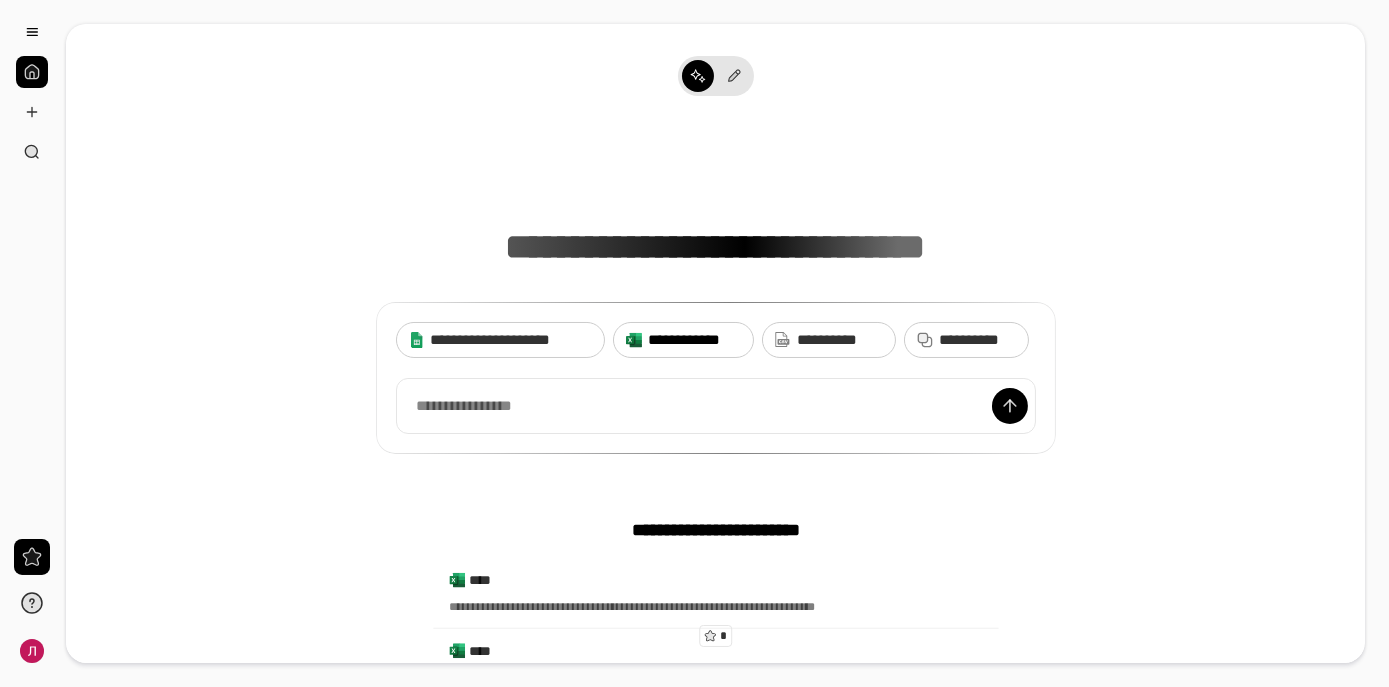 click on "**********" at bounding box center (694, 340) 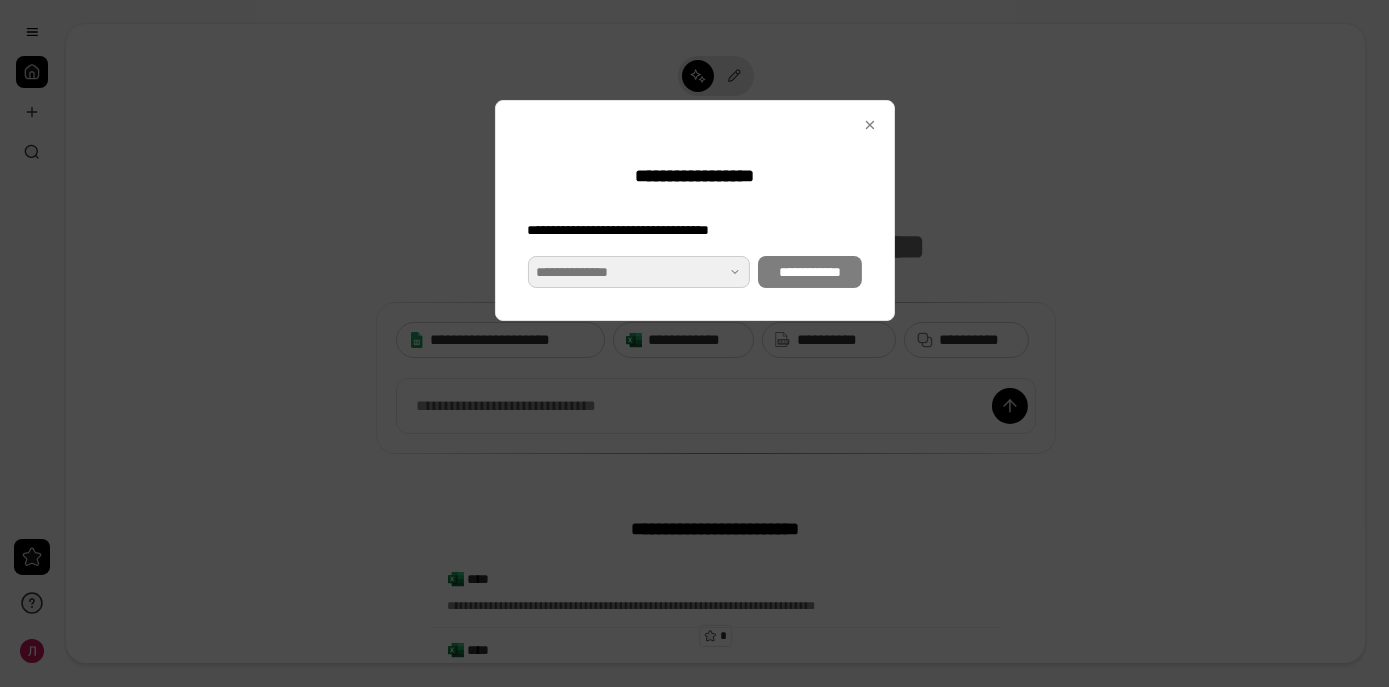 click at bounding box center (639, 272) 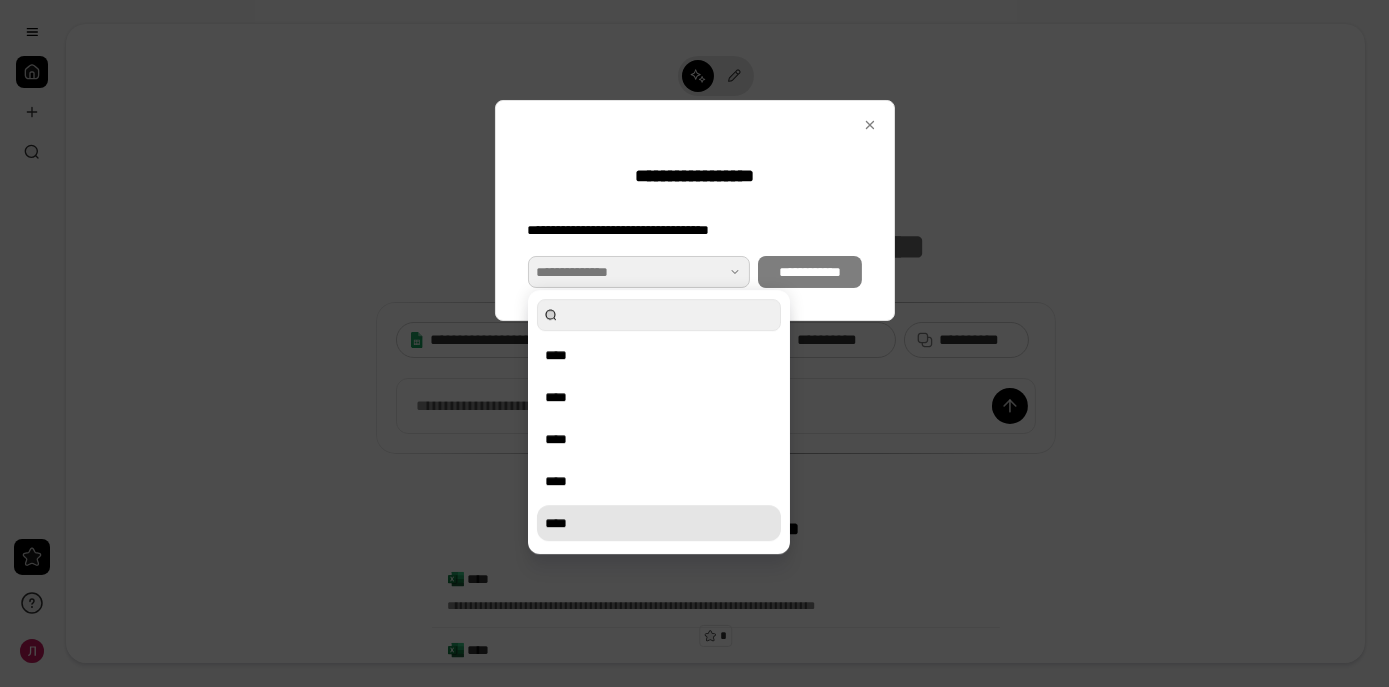 click on "****" at bounding box center (659, 523) 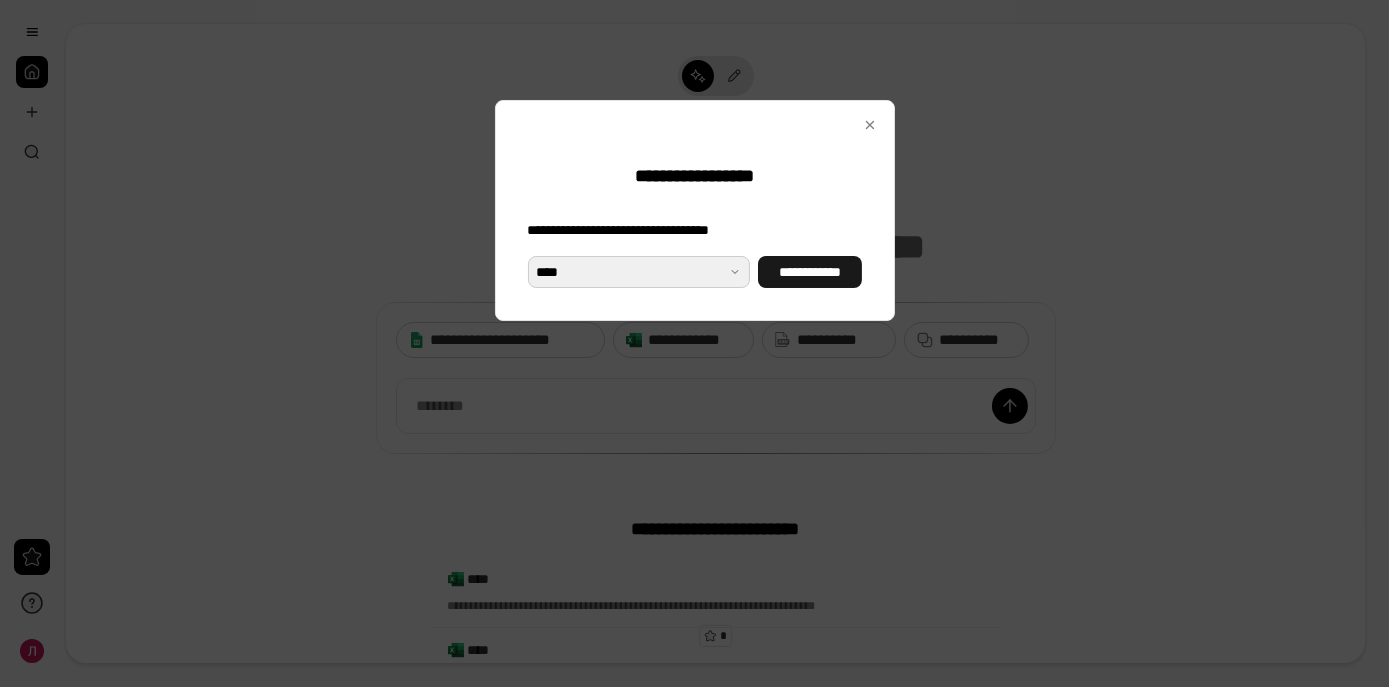 click on "**********" at bounding box center (809, 272) 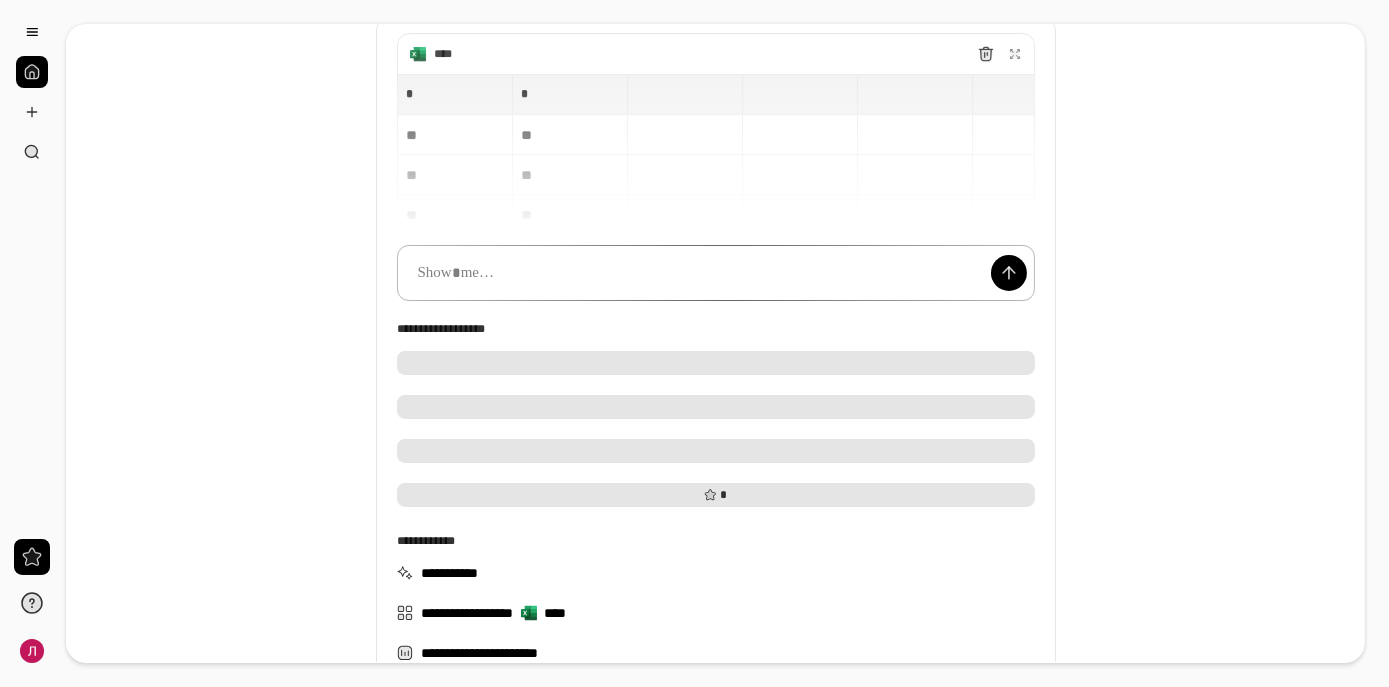 scroll, scrollTop: 290, scrollLeft: 0, axis: vertical 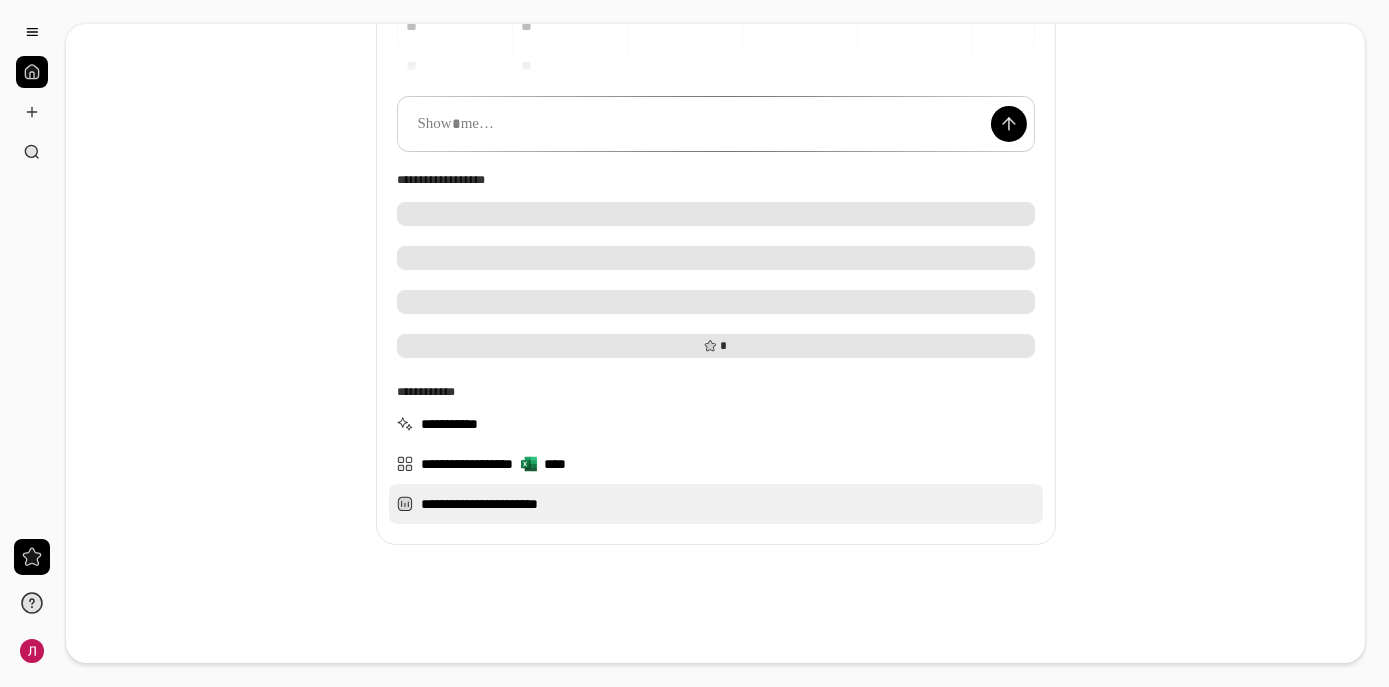 click on "[PHONE]" at bounding box center (716, 504) 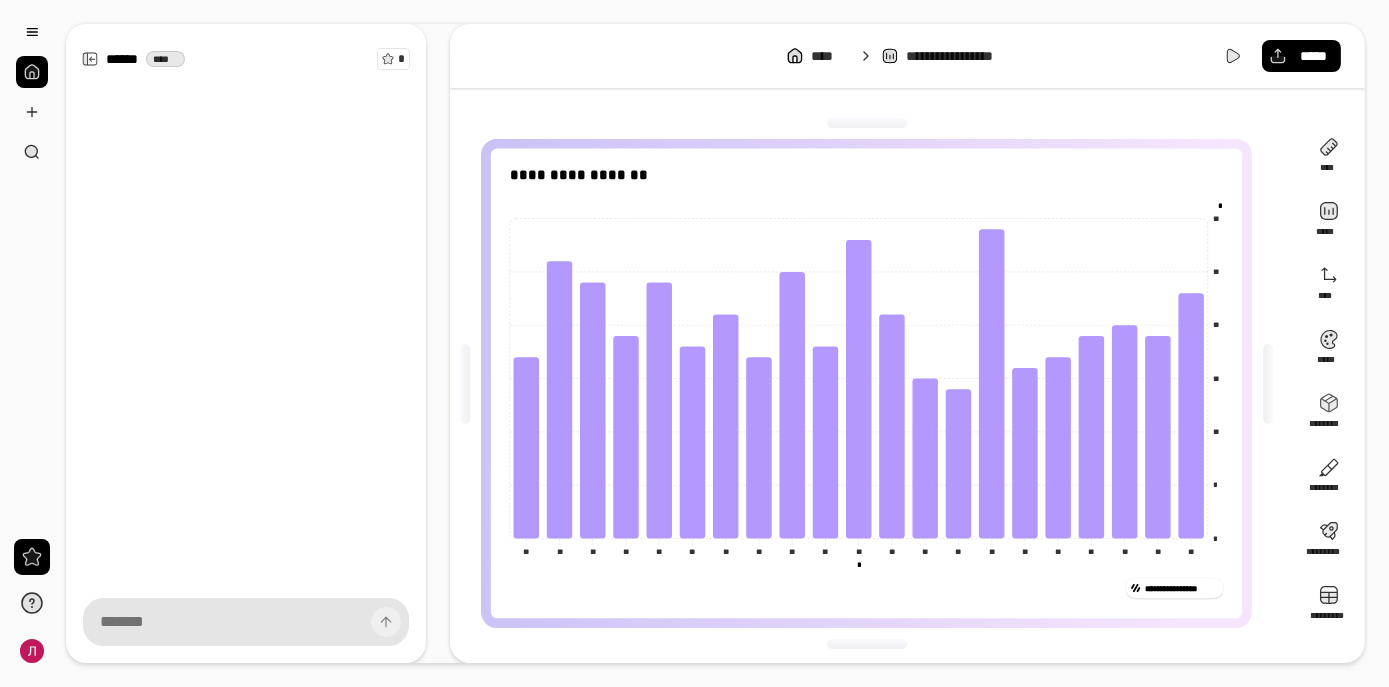 click on "[PHONE]" at bounding box center [859, 566] 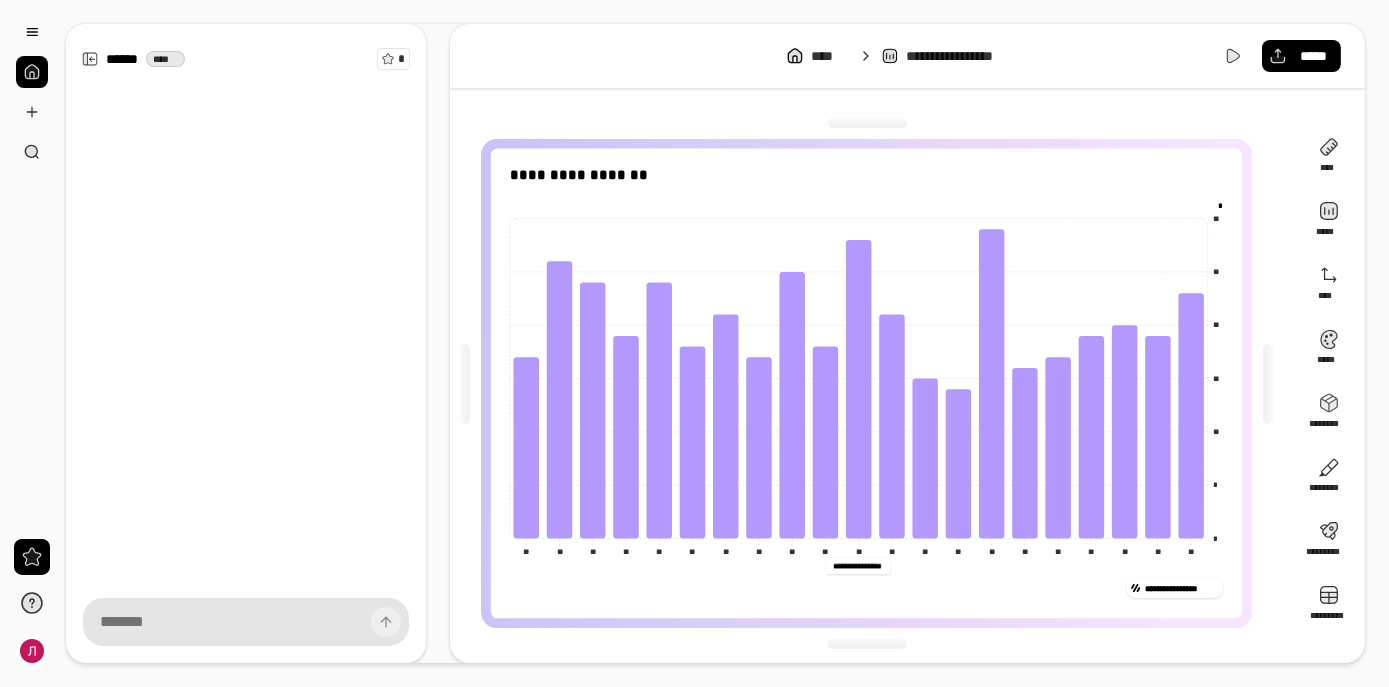 scroll, scrollTop: 0, scrollLeft: 0, axis: both 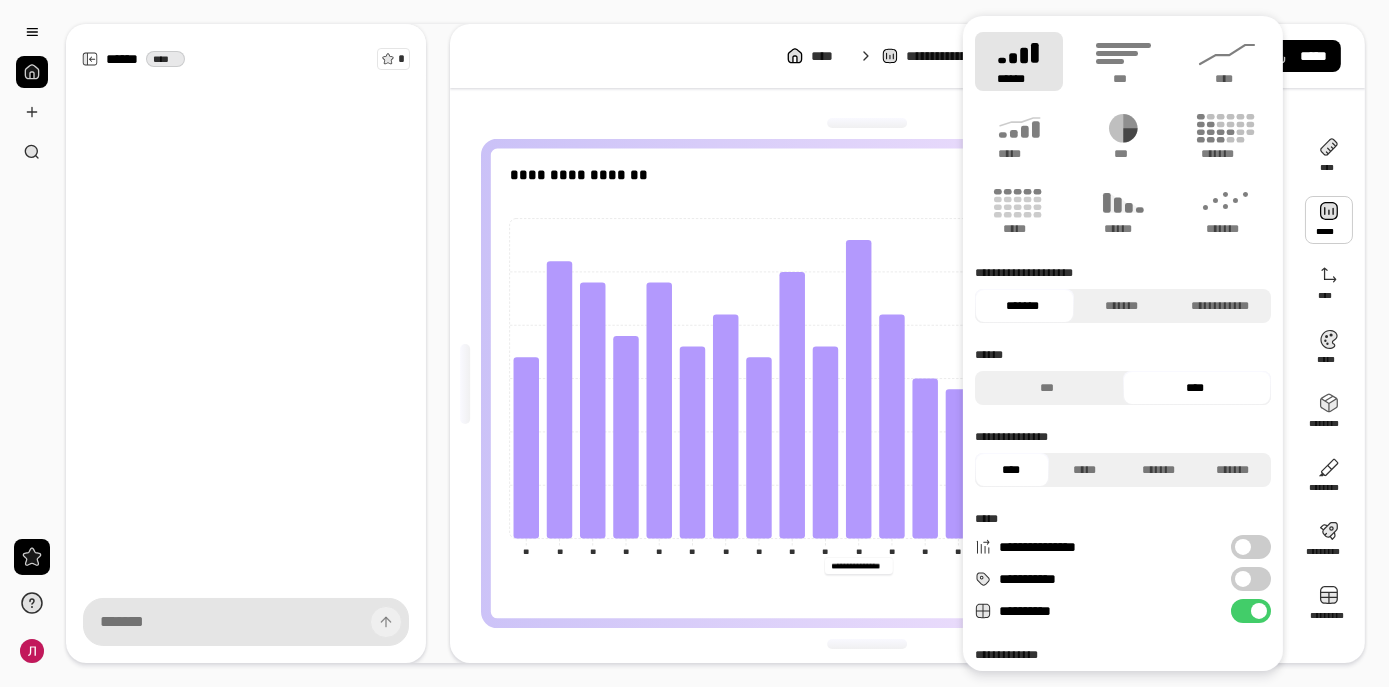 type on "**********" 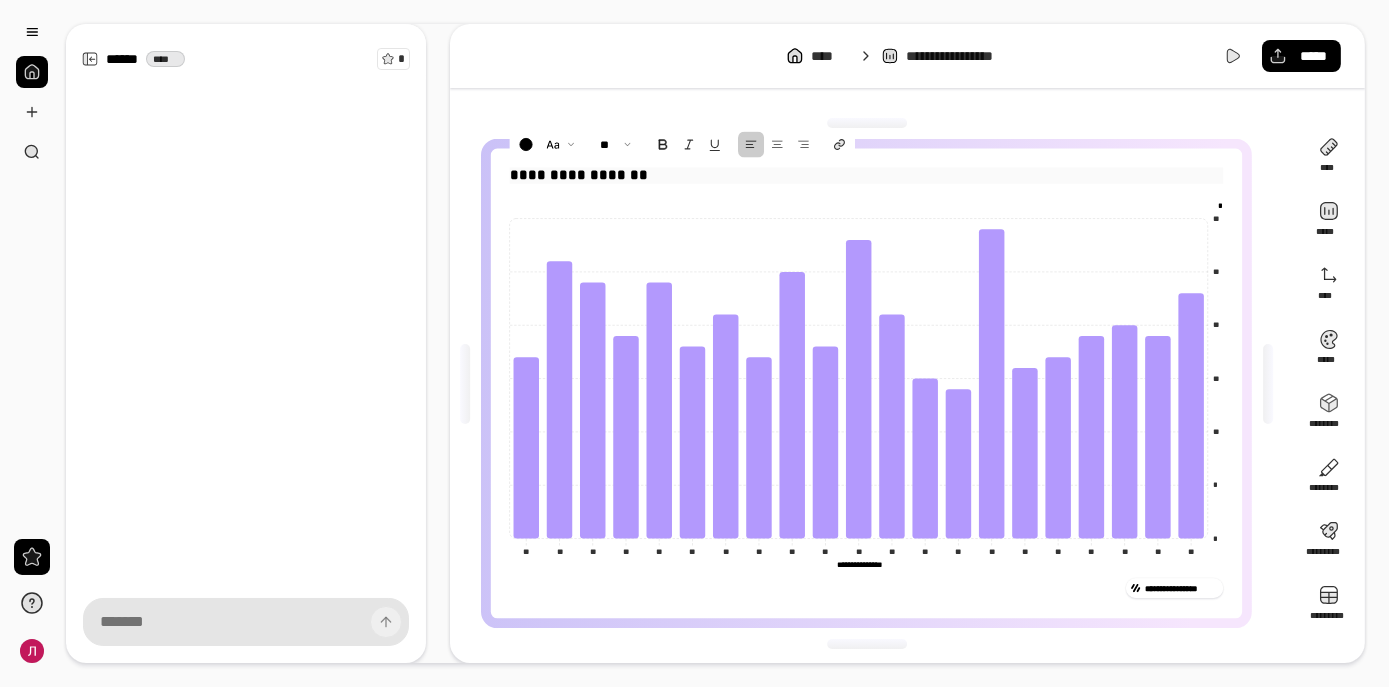 scroll, scrollTop: 0, scrollLeft: 0, axis: both 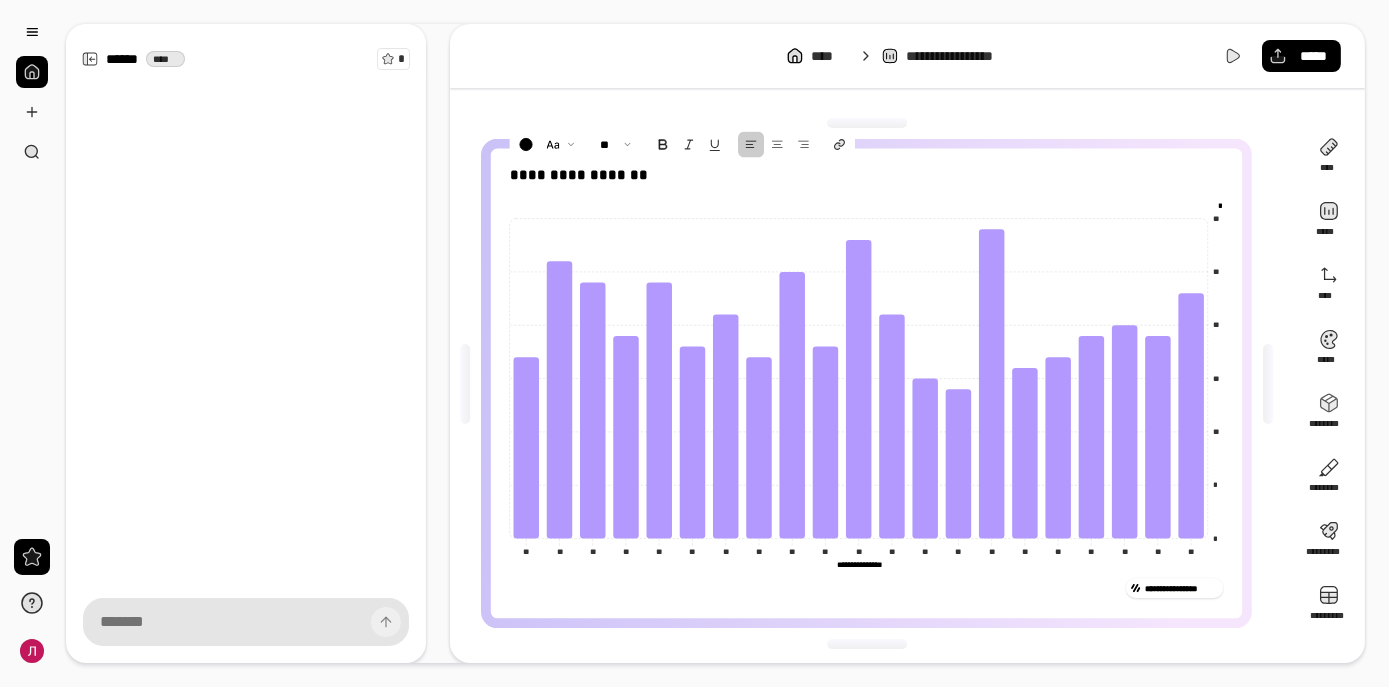 click on "*" at bounding box center (1221, 207) 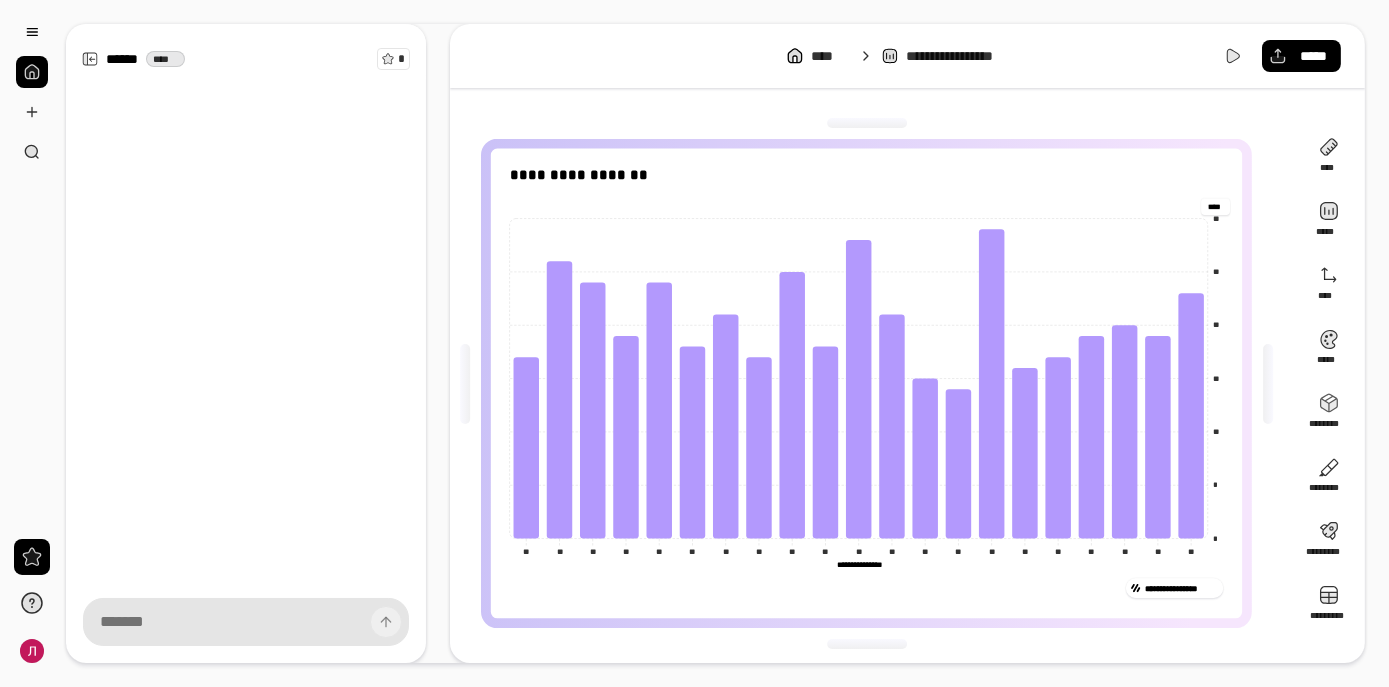 scroll, scrollTop: 0, scrollLeft: 0, axis: both 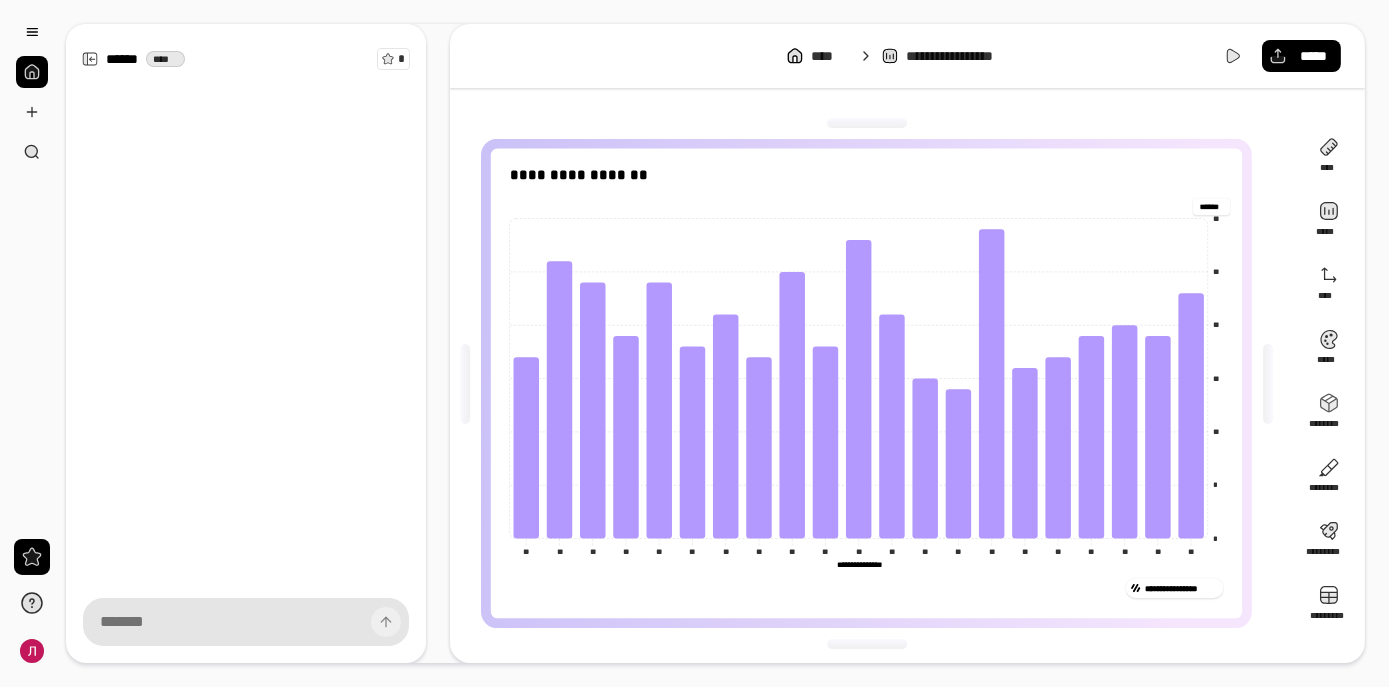 type on "******" 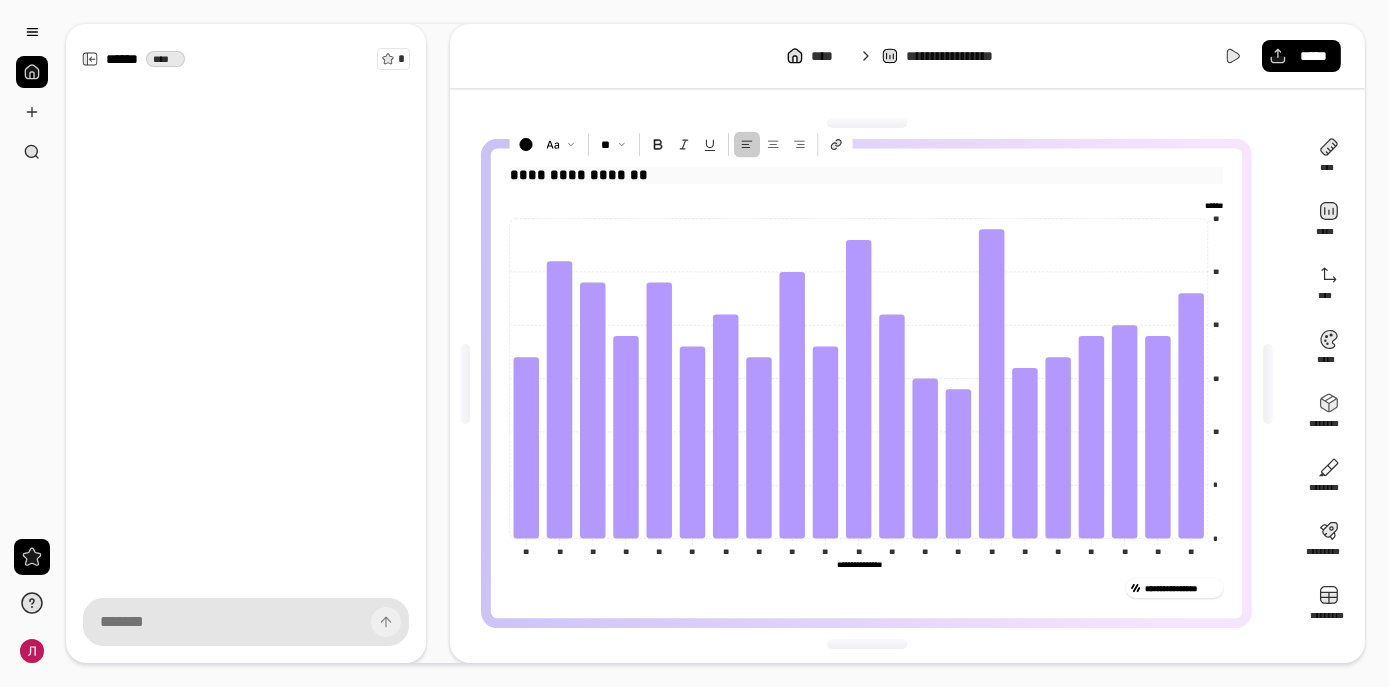 click on "**********" at bounding box center (867, 175) 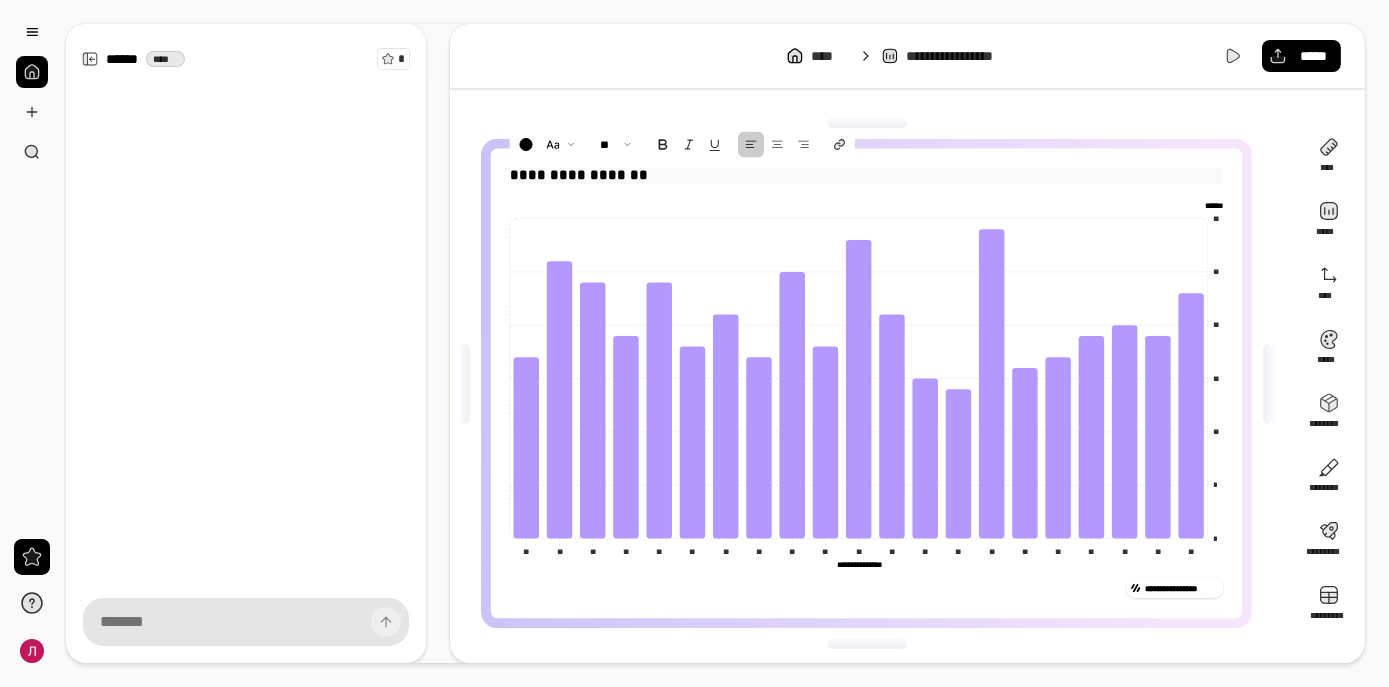 type 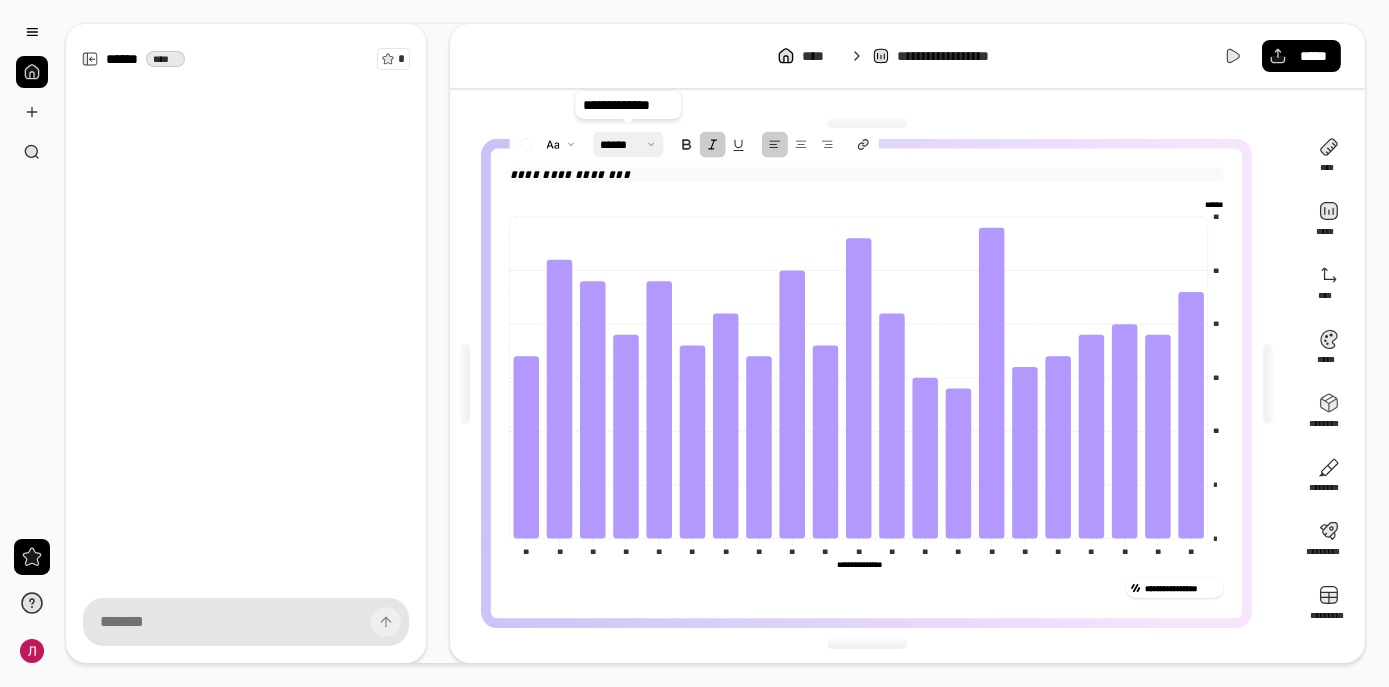 click at bounding box center [628, 144] 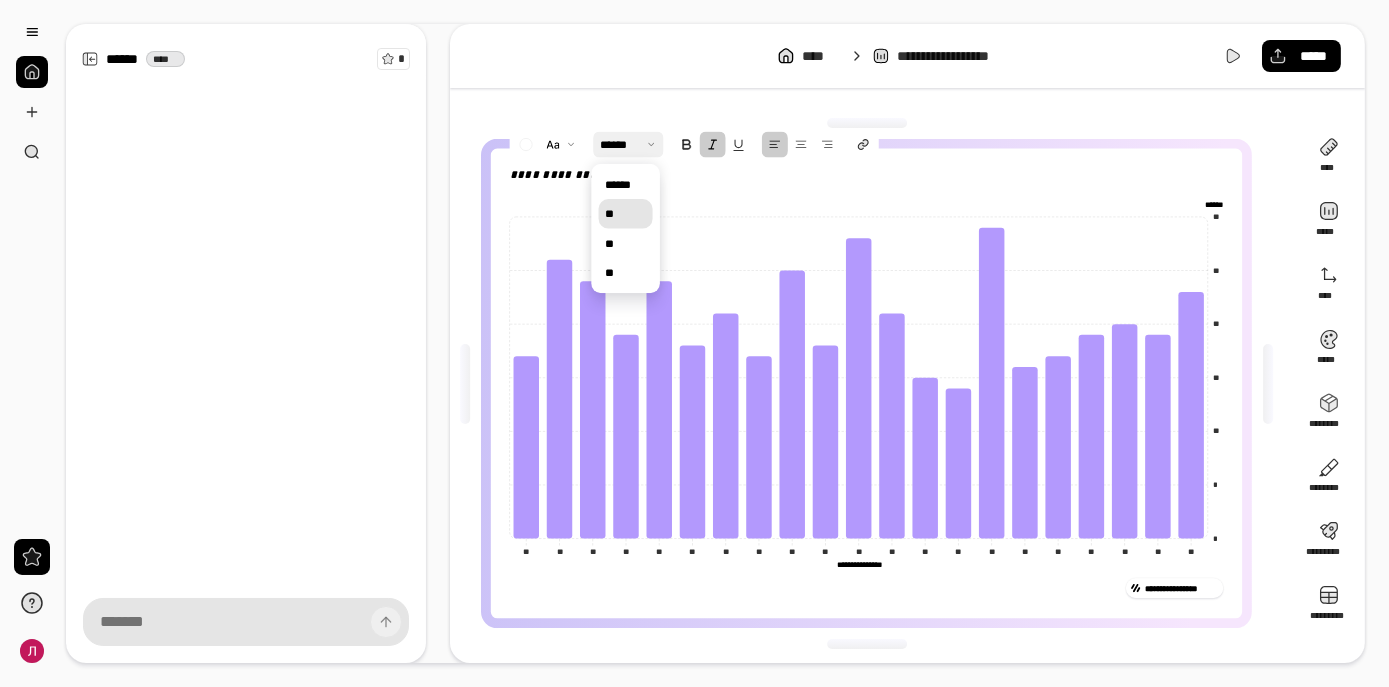 click on "**" at bounding box center [625, 214] 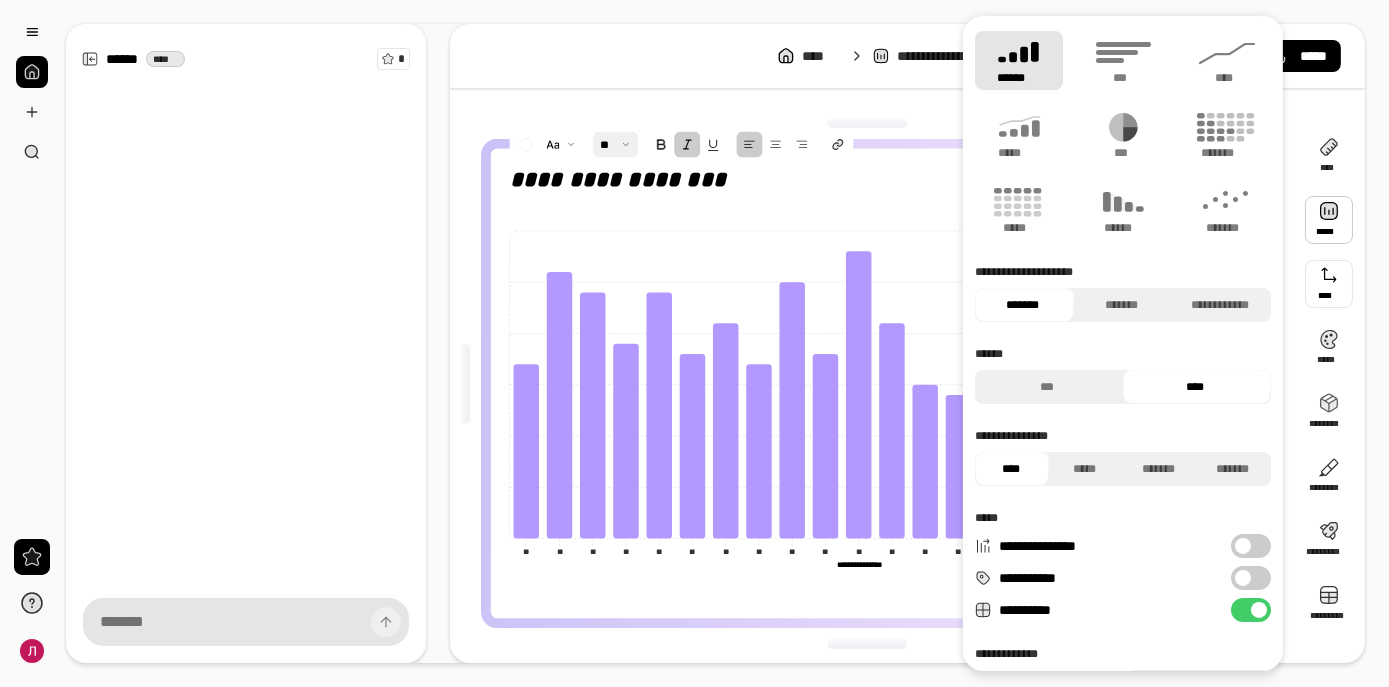scroll, scrollTop: 0, scrollLeft: 0, axis: both 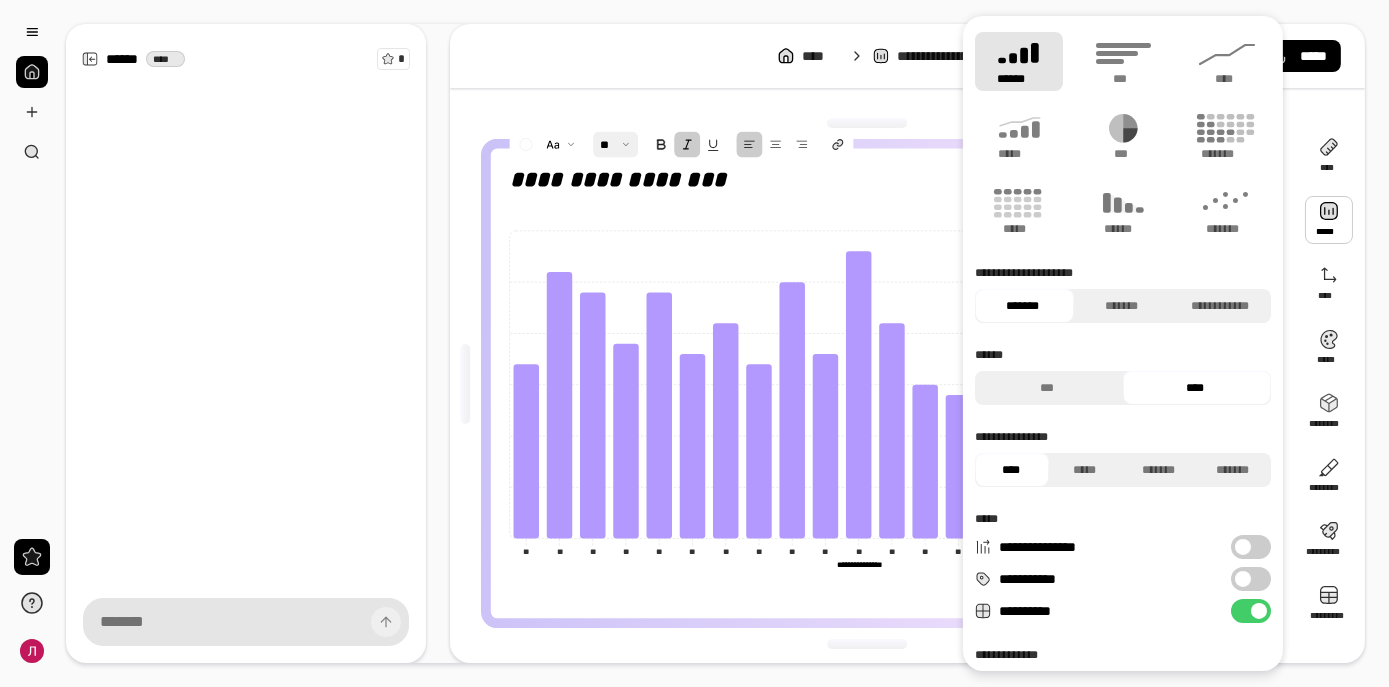 click on "**********" at bounding box center (1251, 579) 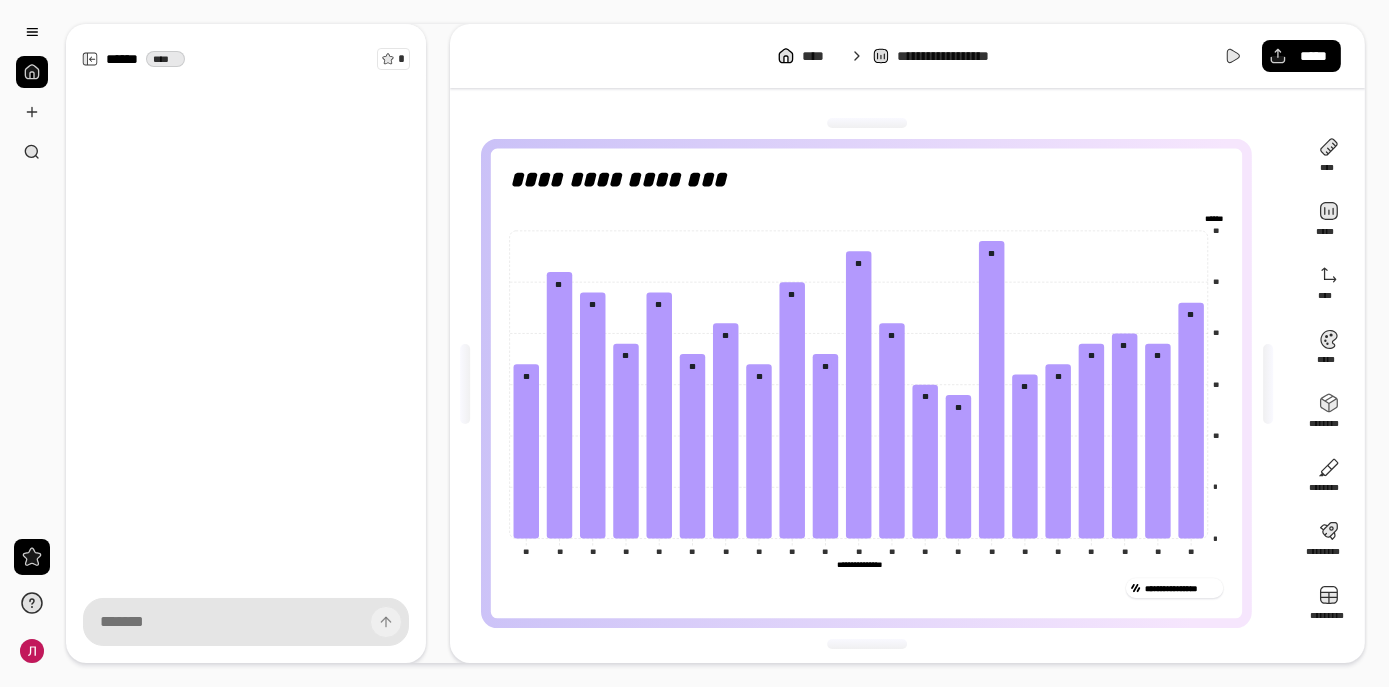 click on "**********" at bounding box center (867, 588) 